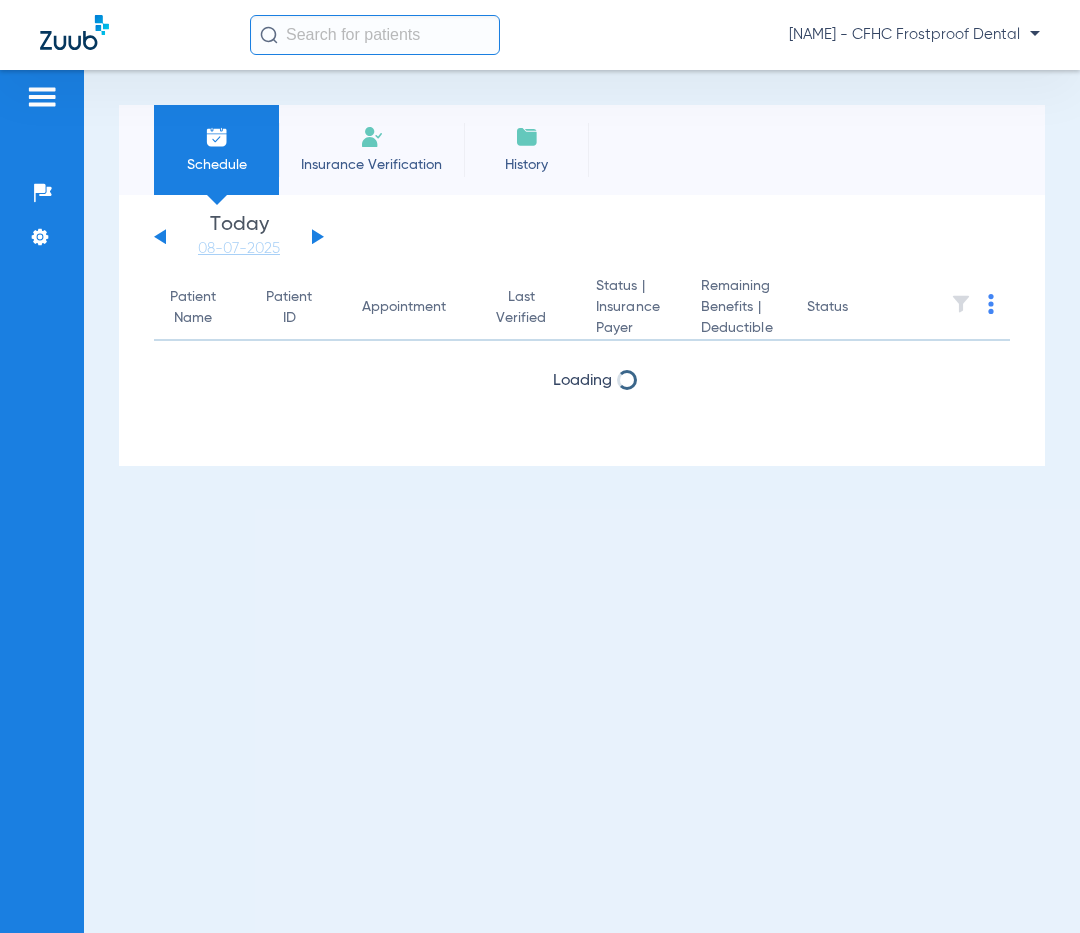 scroll, scrollTop: 0, scrollLeft: 0, axis: both 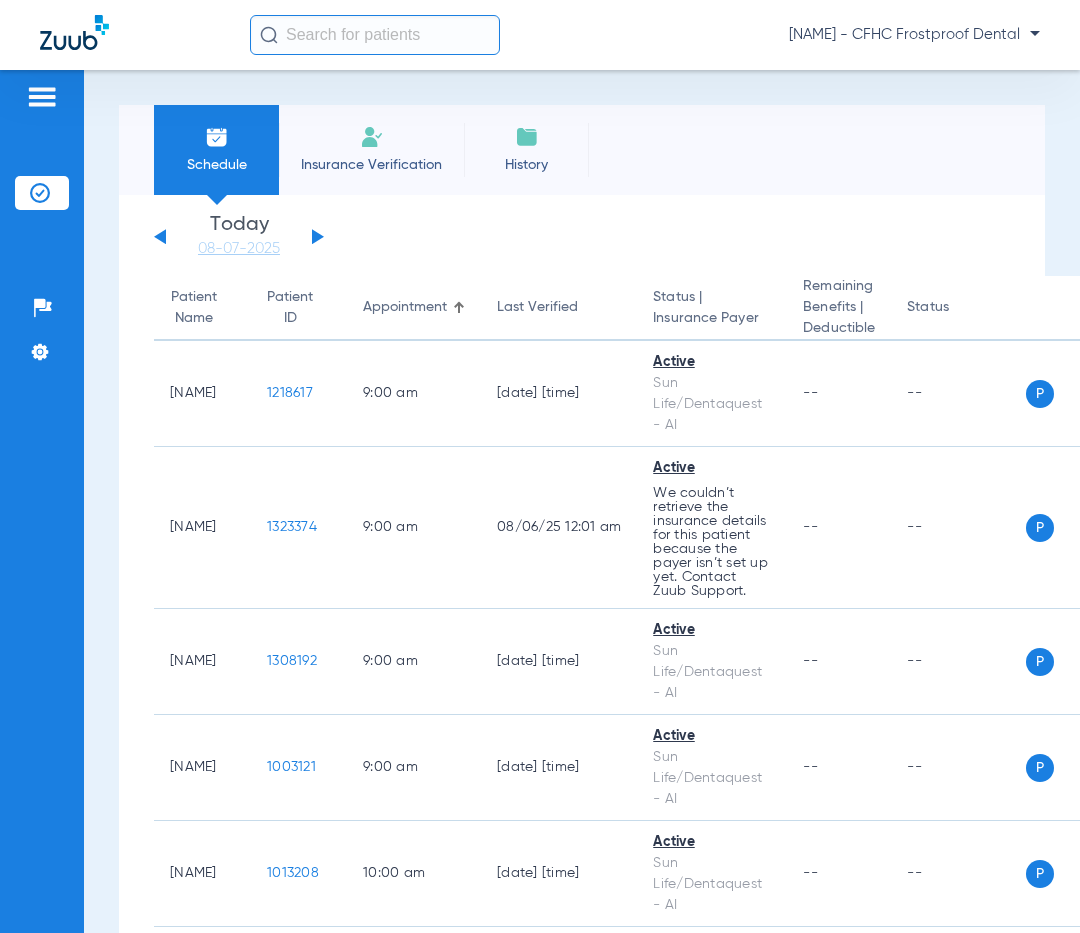 click on "Tuesday   06-03-2025   Wednesday   06-04-2025   Thursday   06-05-2025   Friday   06-06-2025   Saturday   06-07-2025   Sunday   06-08-2025   Monday   06-09-2025   Tuesday   06-10-2025   Wednesday   06-11-2025   Thursday   06-12-2025   Friday   06-13-2025   Saturday   06-14-2025   Sunday   06-15-2025   Monday   06-16-2025   Tuesday   06-17-2025   Wednesday   06-18-2025   Thursday   06-19-2025   Friday   06-20-2025   Saturday   06-21-2025   Sunday   06-22-2025   Monday   06-23-2025   Tuesday   06-24-2025   Wednesday   06-25-2025   Thursday   06-26-2025   Friday   06-27-2025   Saturday   06-28-2025   Sunday   06-29-2025   Monday   06-30-2025   Tuesday   07-01-2025   Wednesday   07-02-2025   Thursday   07-03-2025   Friday   07-04-2025   Saturday   07-05-2025   Sunday   07-06-2025   Monday   07-07-2025   Tuesday   07-08-2025   Wednesday   07-09-2025   Thursday   07-10-2025   Friday   07-11-2025   Saturday   07-12-2025   Sunday   07-13-2025   Monday   07-14-2025   Tuesday   07-15-2025   Wednesday   07-16-2025  Su 1" 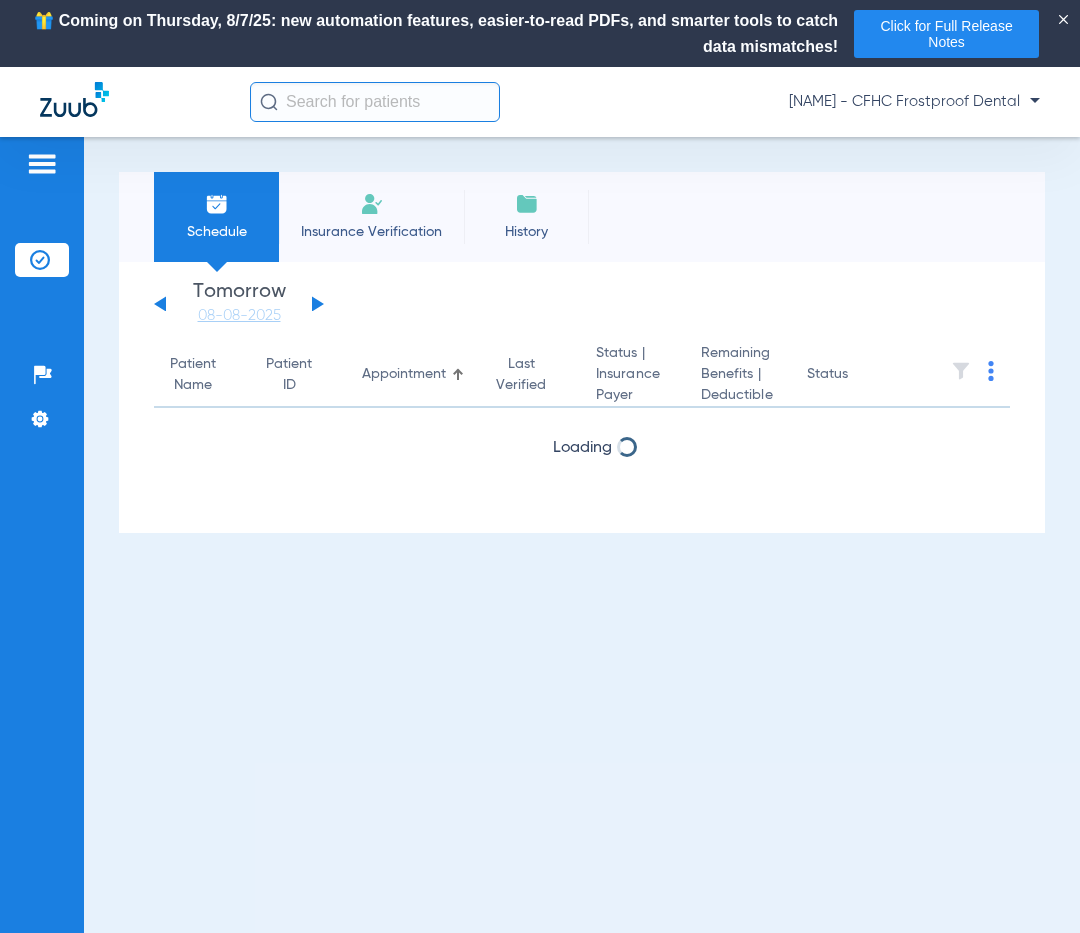 click on "Insurance Verification" 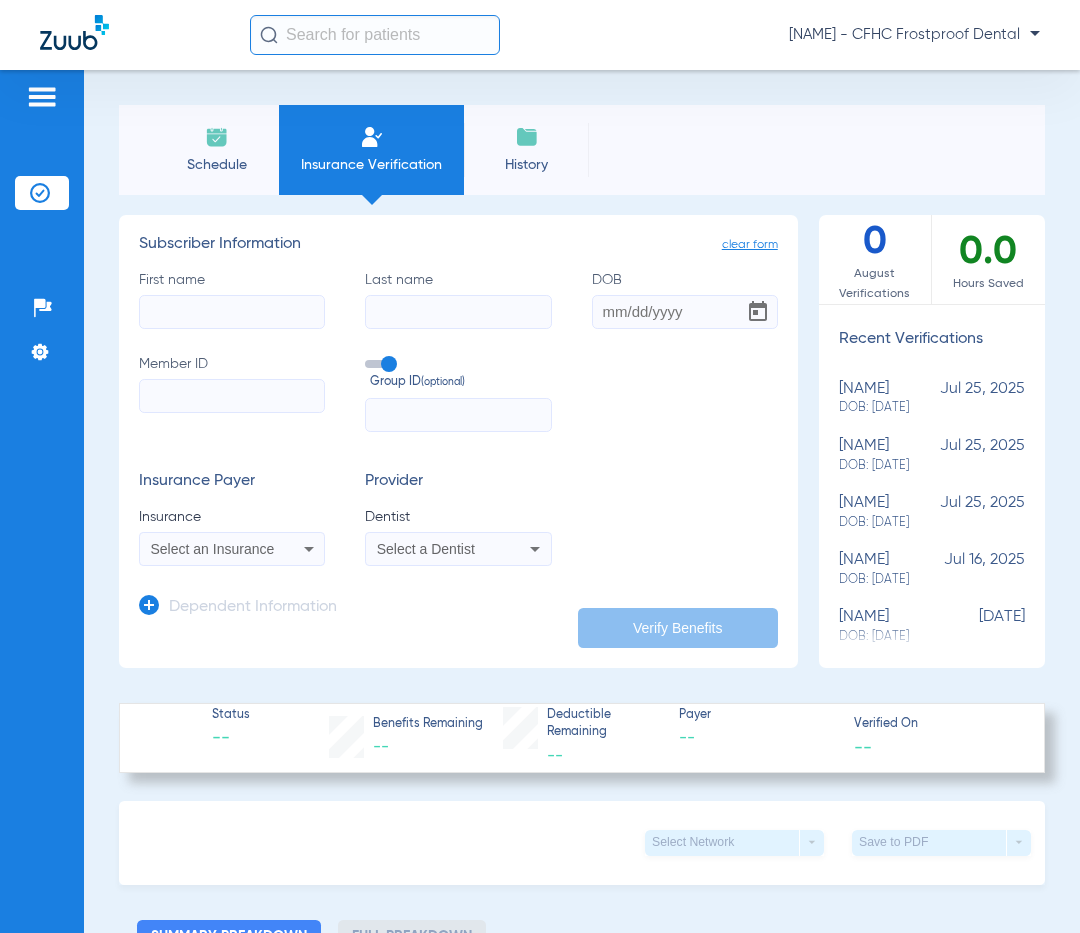 click 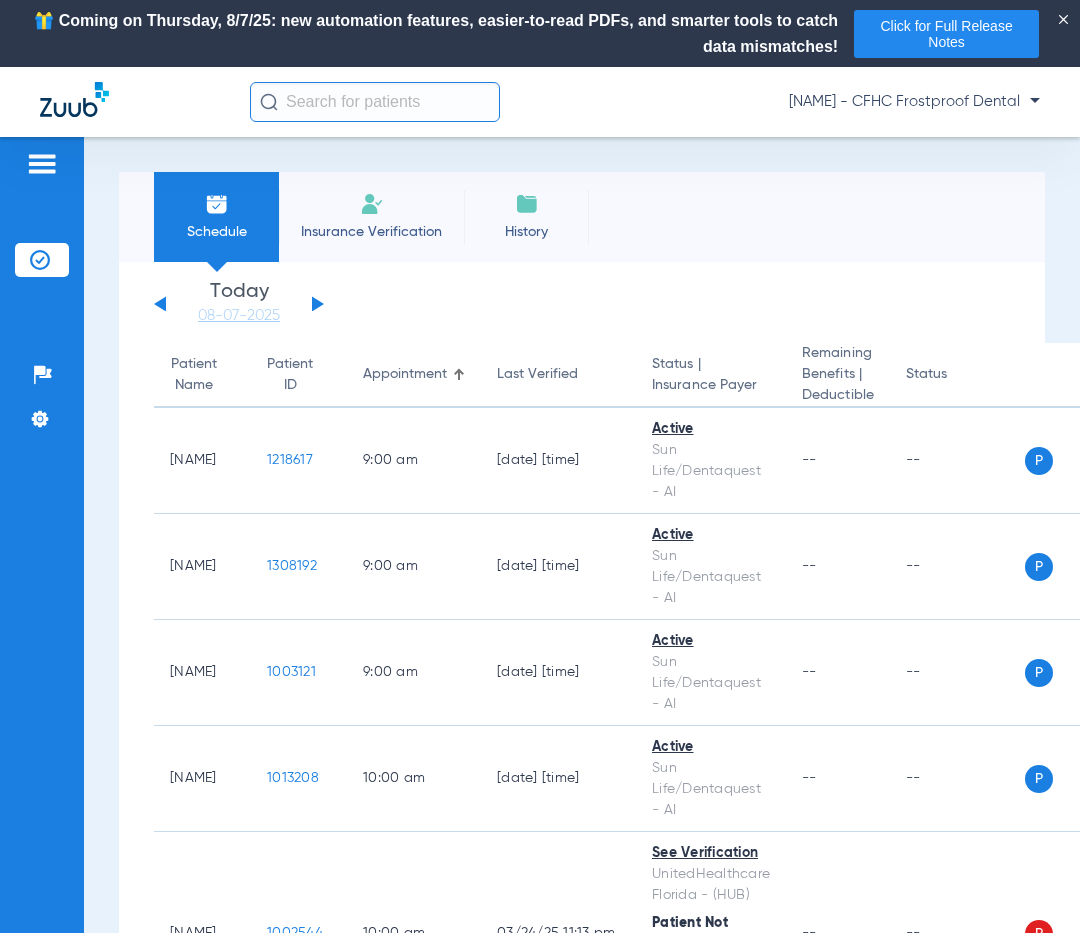 click on "Tuesday   06-03-2025   Wednesday   06-04-2025   Thursday   06-05-2025   Friday   06-06-2025   Saturday   06-07-2025   Sunday   06-08-2025   Monday   06-09-2025   Tuesday   06-10-2025   Wednesday   06-11-2025   Thursday   06-12-2025   Friday   06-13-2025   Saturday   06-14-2025   Sunday   06-15-2025   Monday   06-16-2025   Tuesday   06-17-2025   Wednesday   06-18-2025   Thursday   06-19-2025   Friday   06-20-2025   Saturday   06-21-2025   Sunday   06-22-2025   Monday   06-23-2025   Tuesday   06-24-2025   Wednesday   06-25-2025   Thursday   06-26-2025   Friday   06-27-2025   Saturday   06-28-2025   Sunday   06-29-2025   Monday   06-30-2025   Tuesday   07-01-2025   Wednesday   07-02-2025   Thursday   07-03-2025   Friday   07-04-2025   Saturday   07-05-2025   Sunday   07-06-2025   Monday   07-07-2025   Tuesday   07-08-2025   Wednesday   07-09-2025   Thursday   07-10-2025   Friday   07-11-2025   Saturday   07-12-2025   Sunday   07-13-2025   Monday   07-14-2025   Tuesday   07-15-2025   Wednesday   07-16-2025" 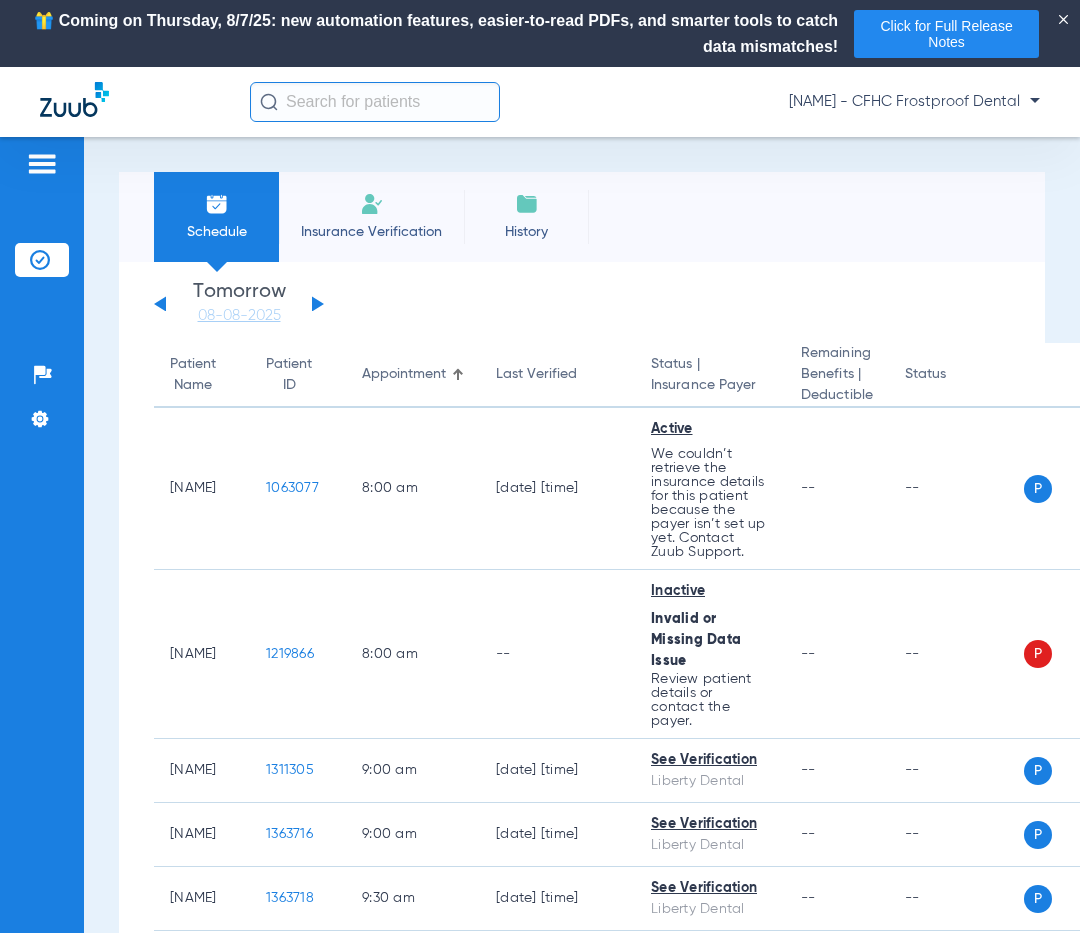 click 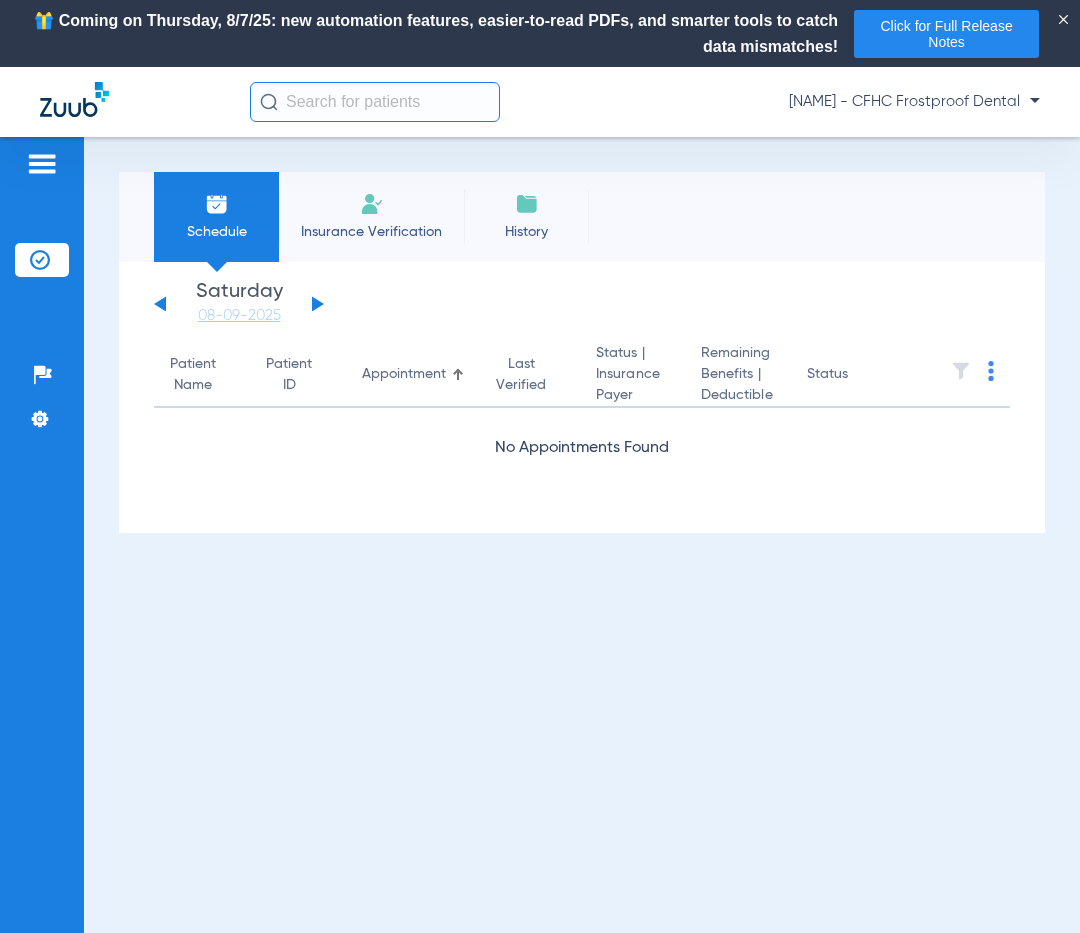 click 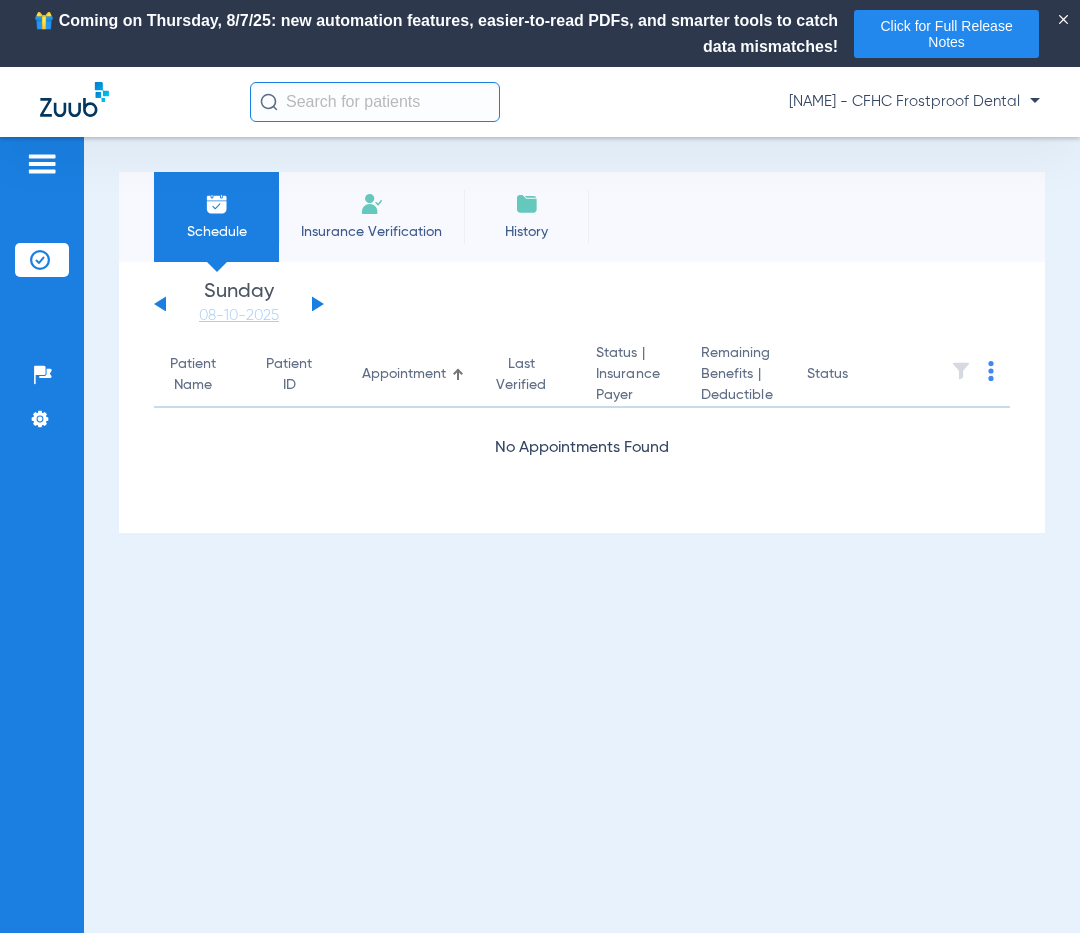 click 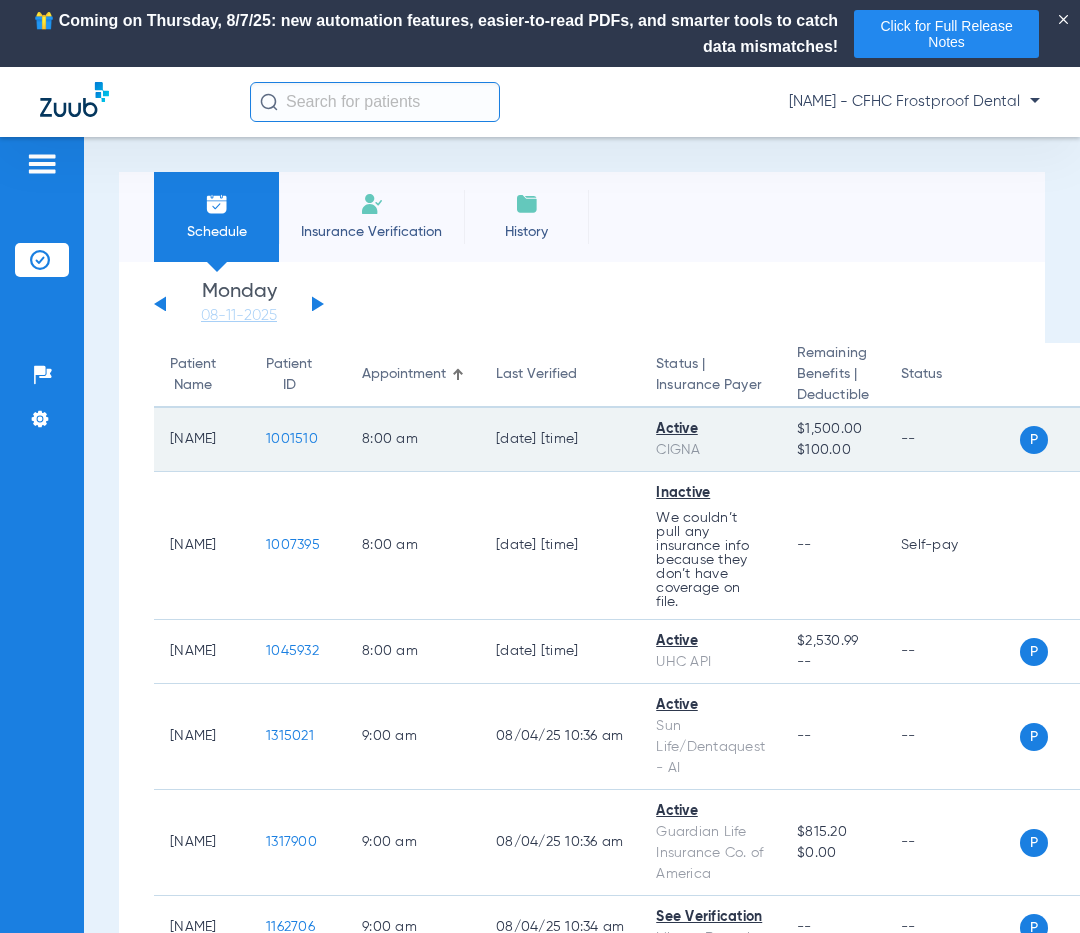 click on "1001510" 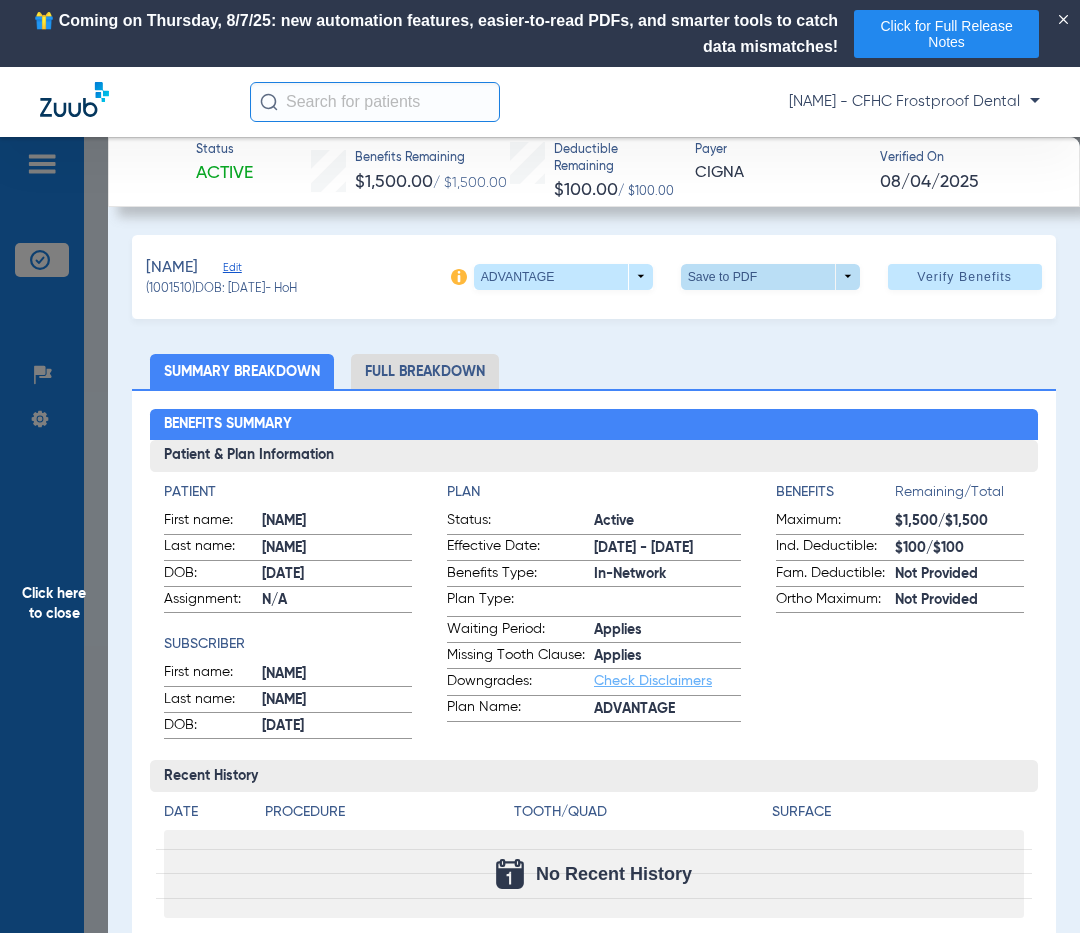 click 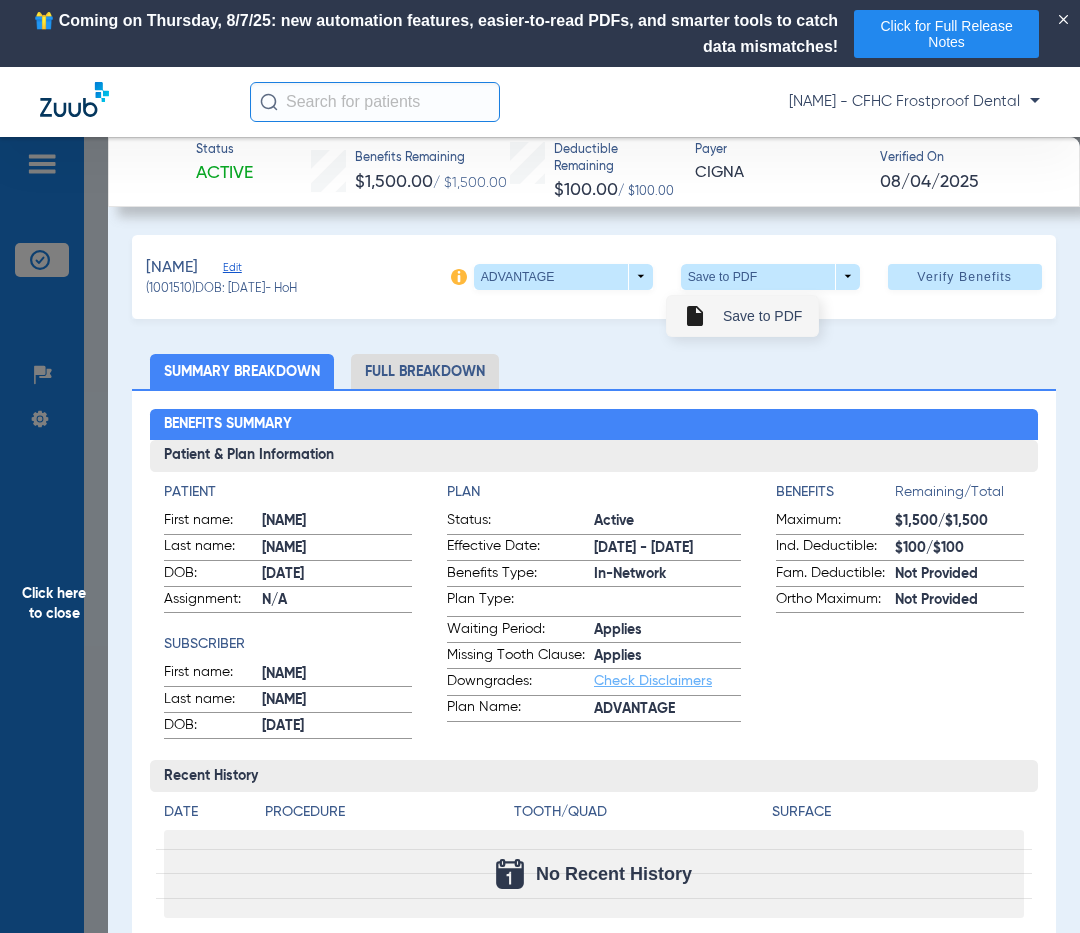 click on "Save to PDF" at bounding box center (762, 316) 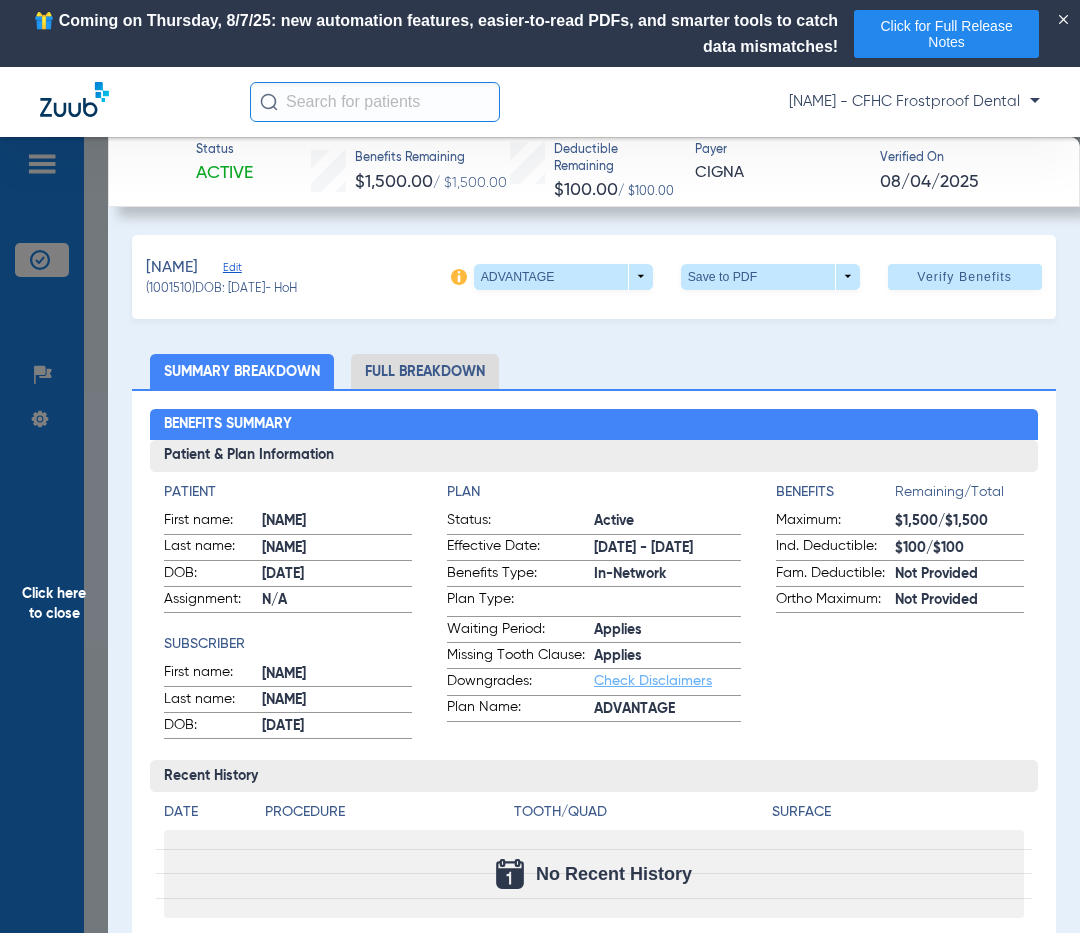 click on "Summary Breakdown   Full Breakdown" 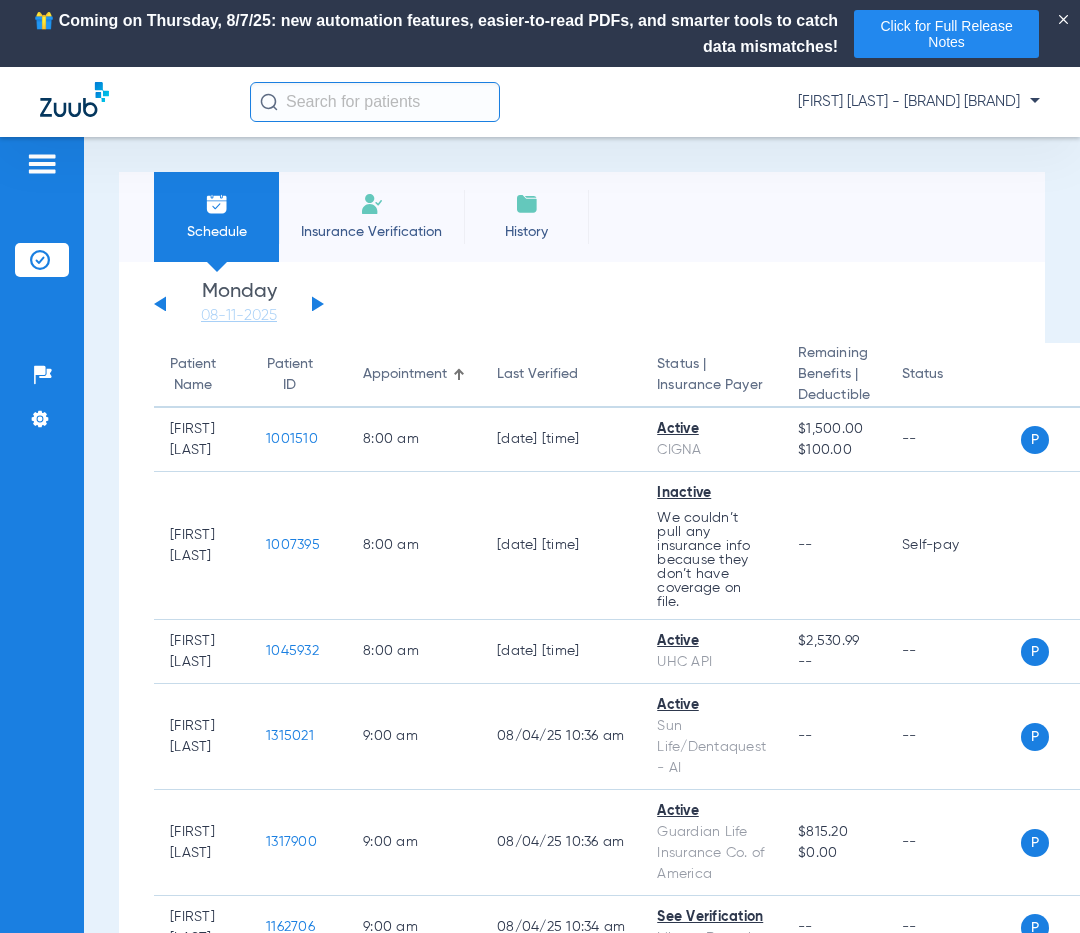 scroll, scrollTop: 0, scrollLeft: 0, axis: both 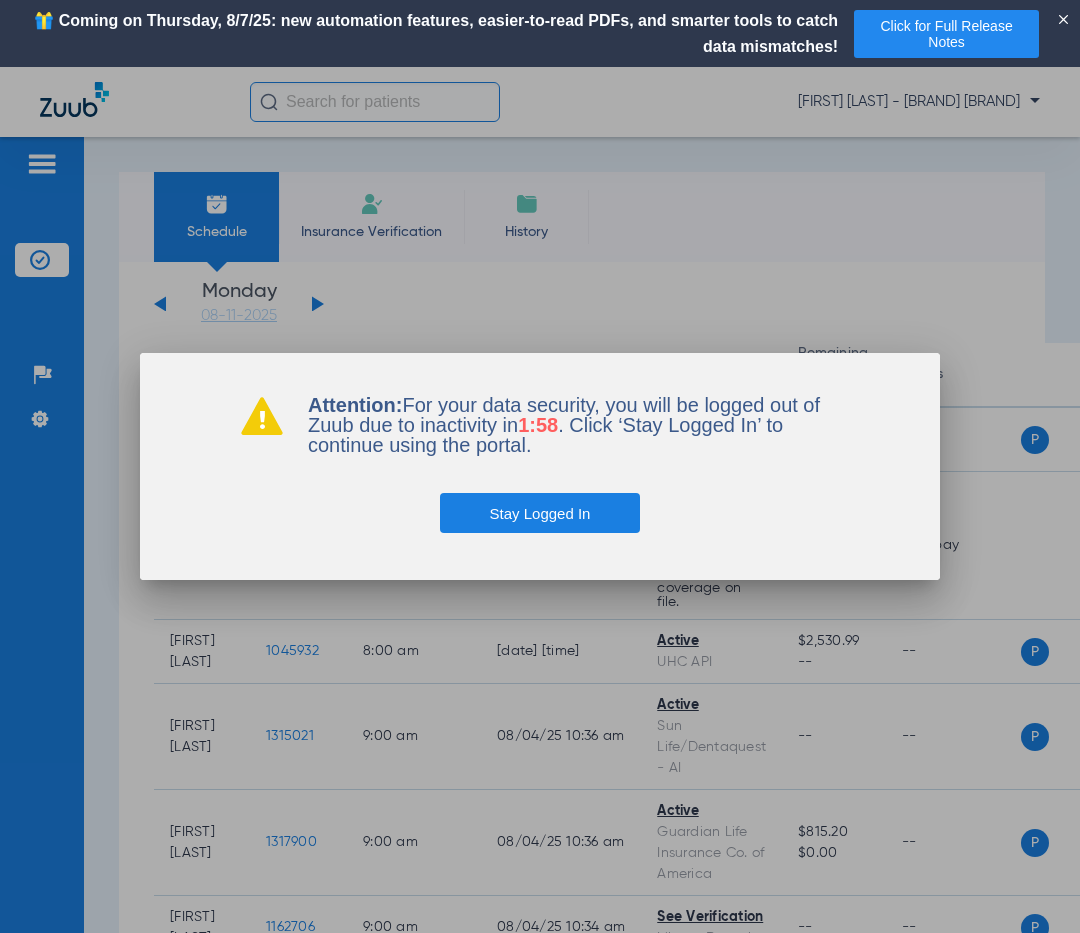 click on "Stay Logged In" at bounding box center [540, 513] 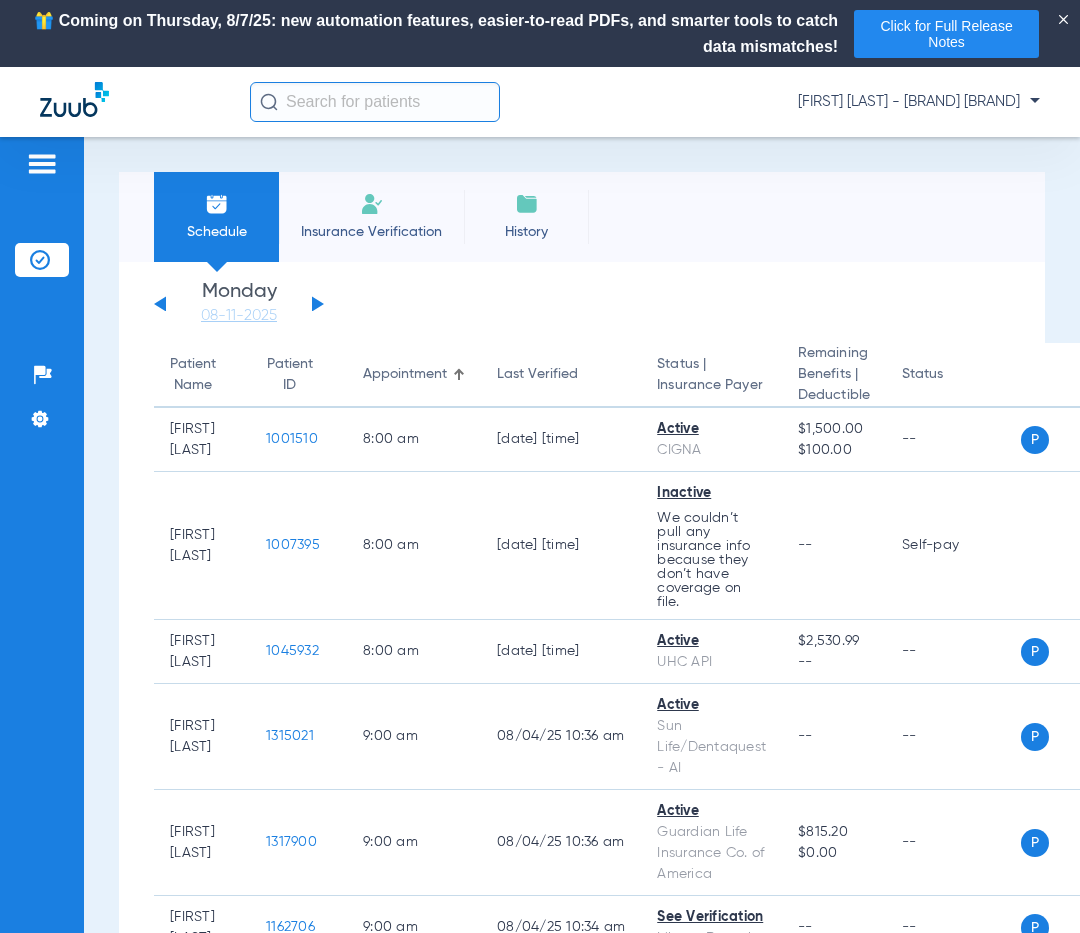click 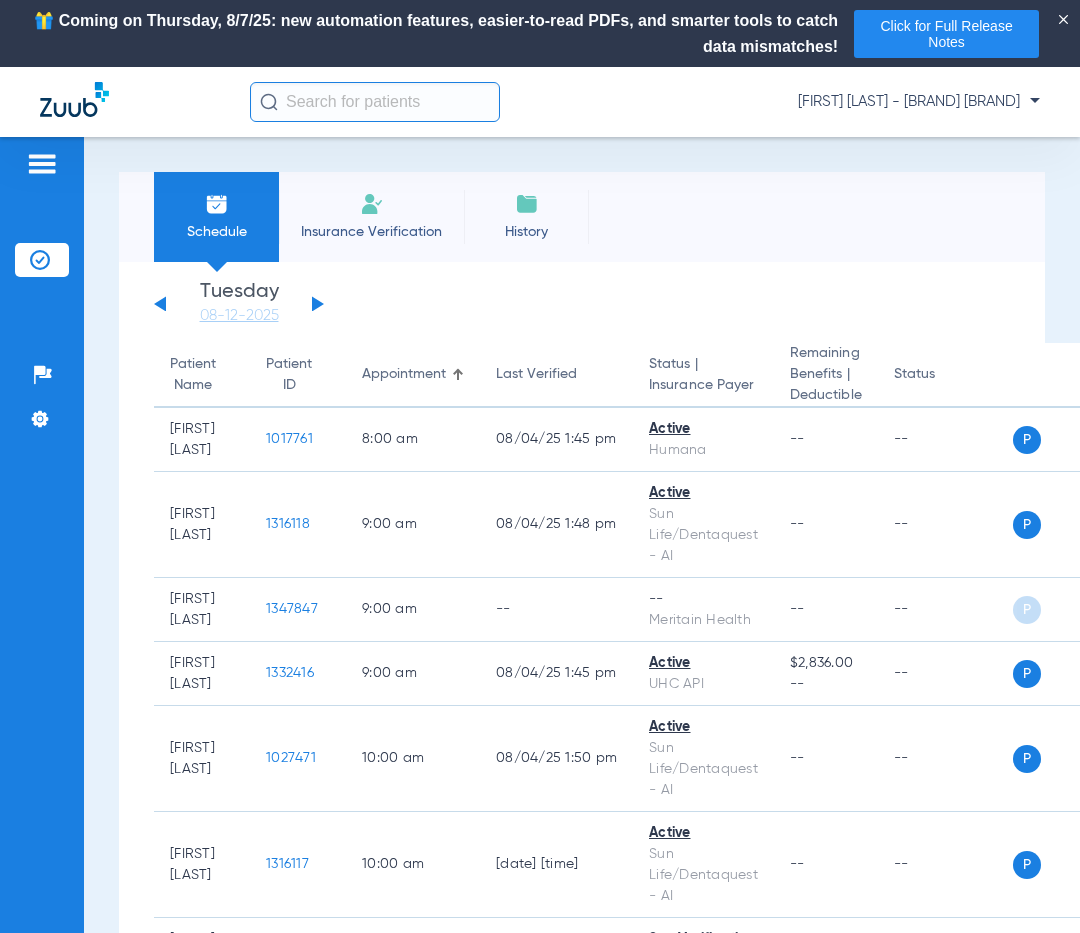click 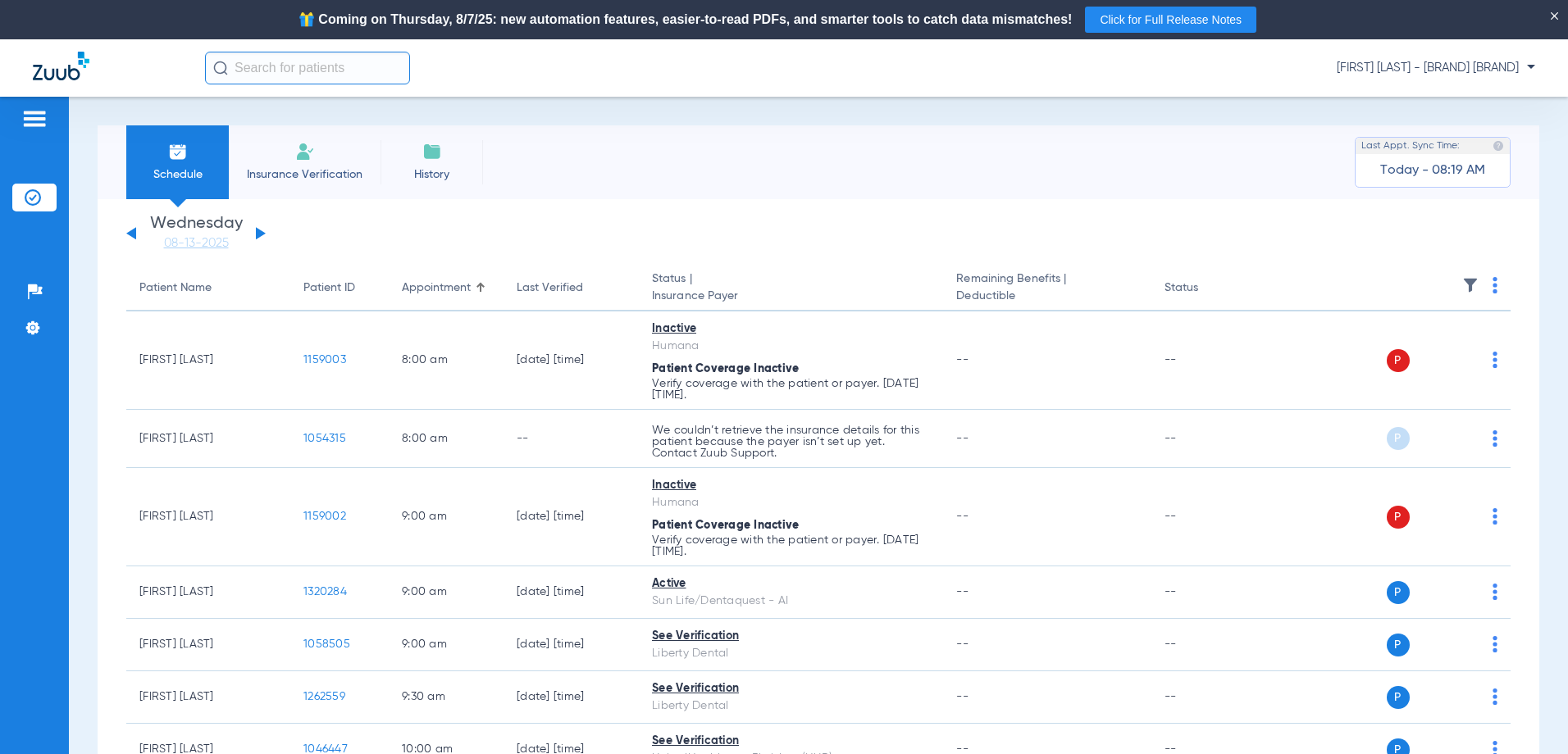 click 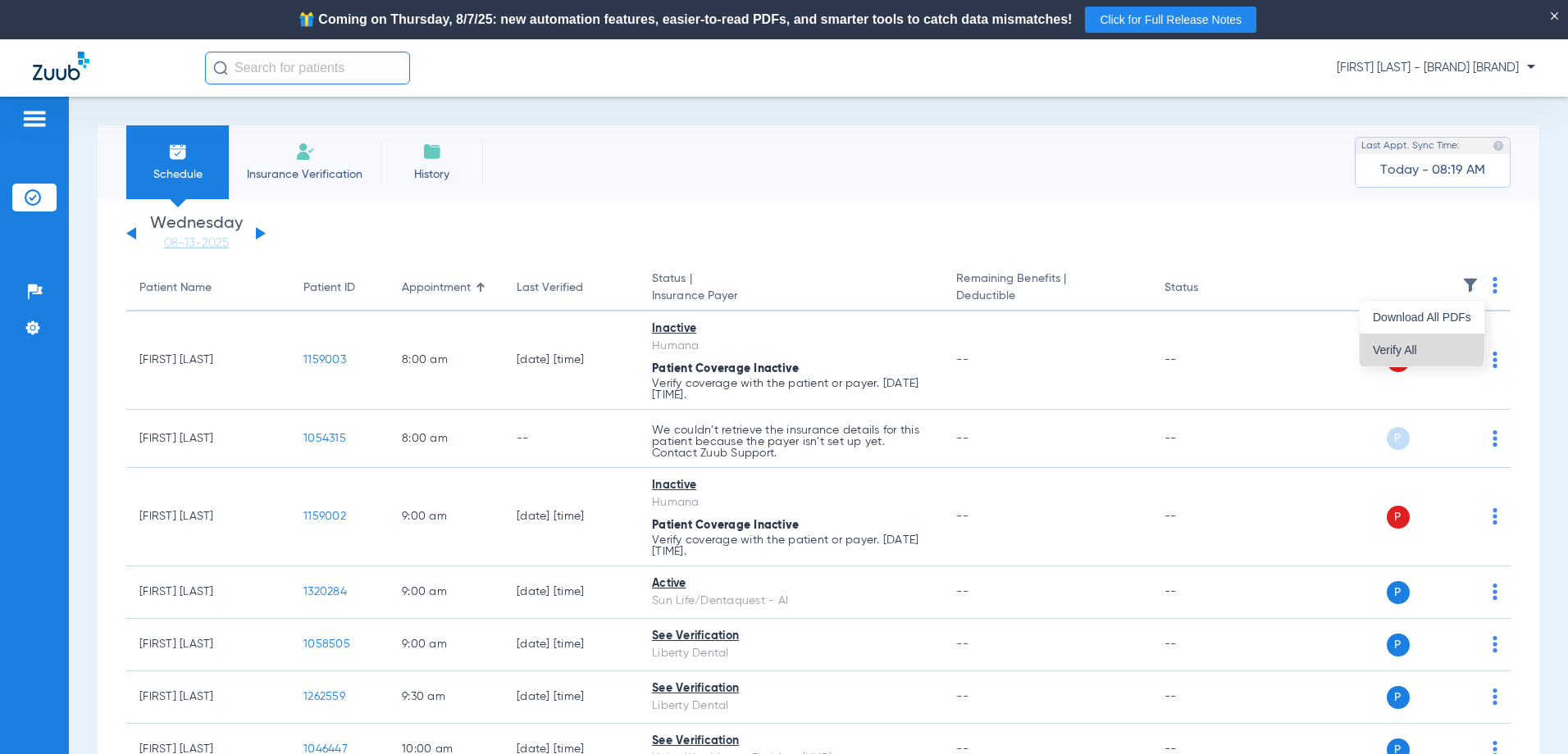 click on "Verify All" at bounding box center (1422, 350) 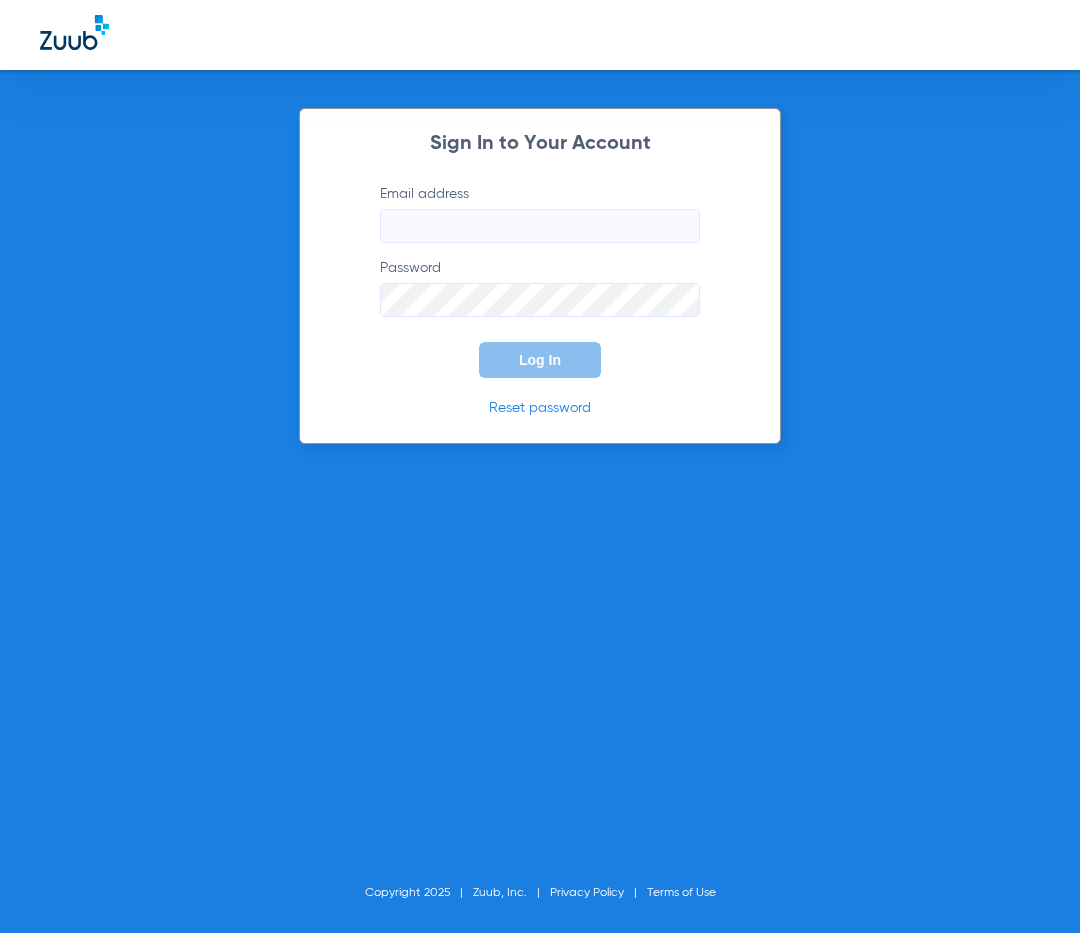 type on "[EMAIL]" 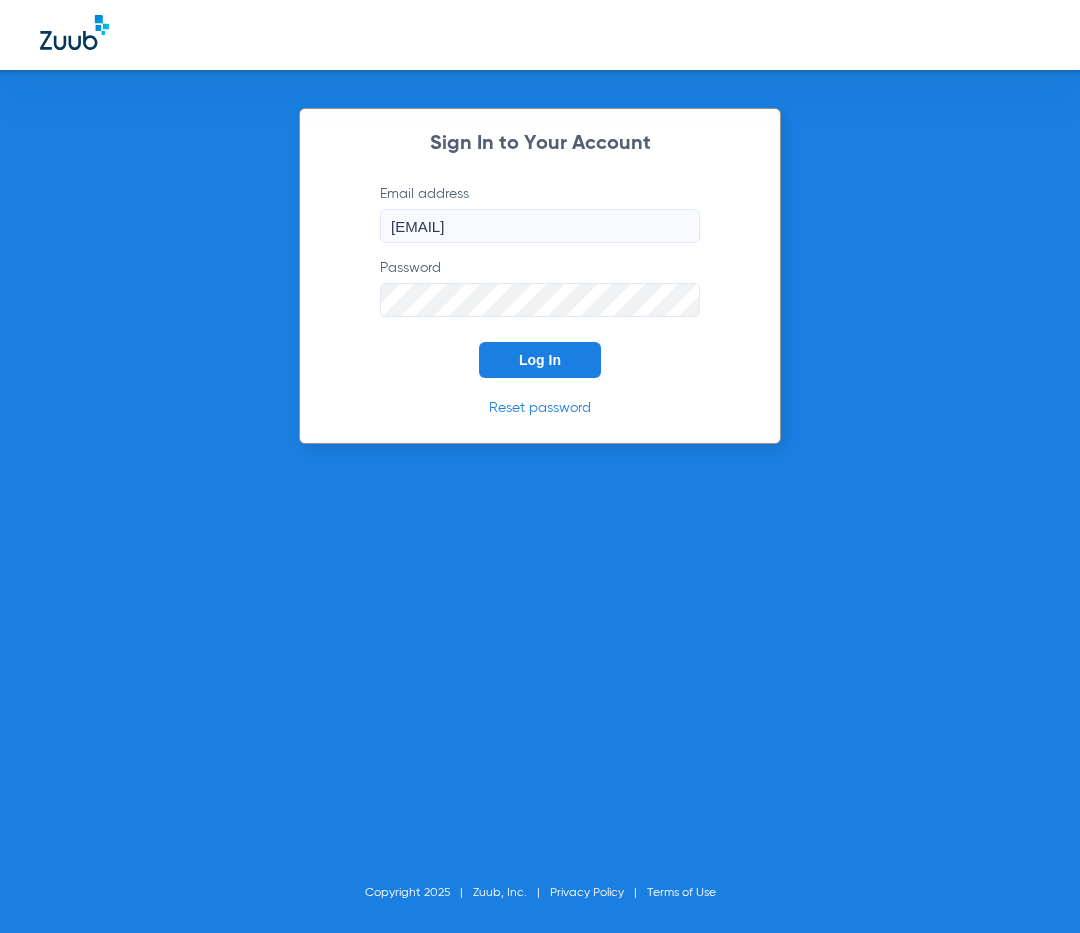 click on "Log In" 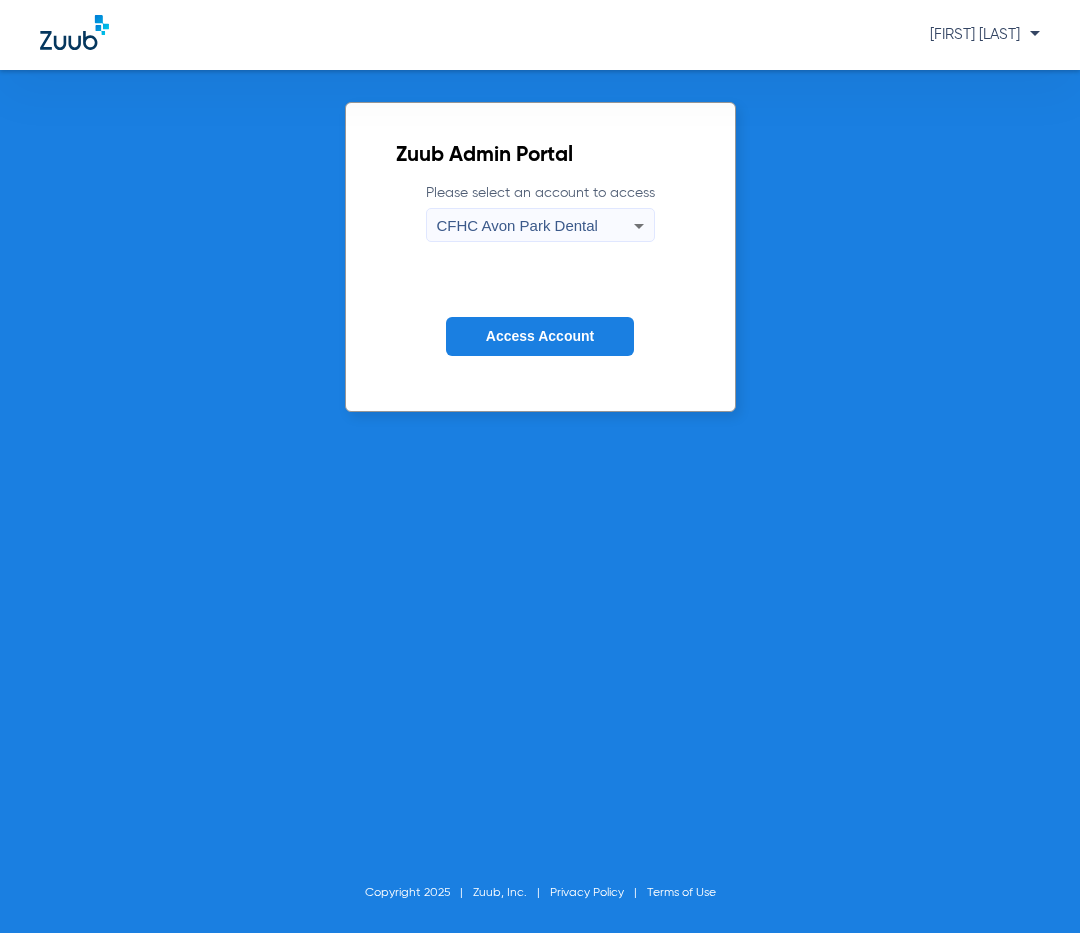 click on "CFHC Avon Park Dental" at bounding box center (517, 225) 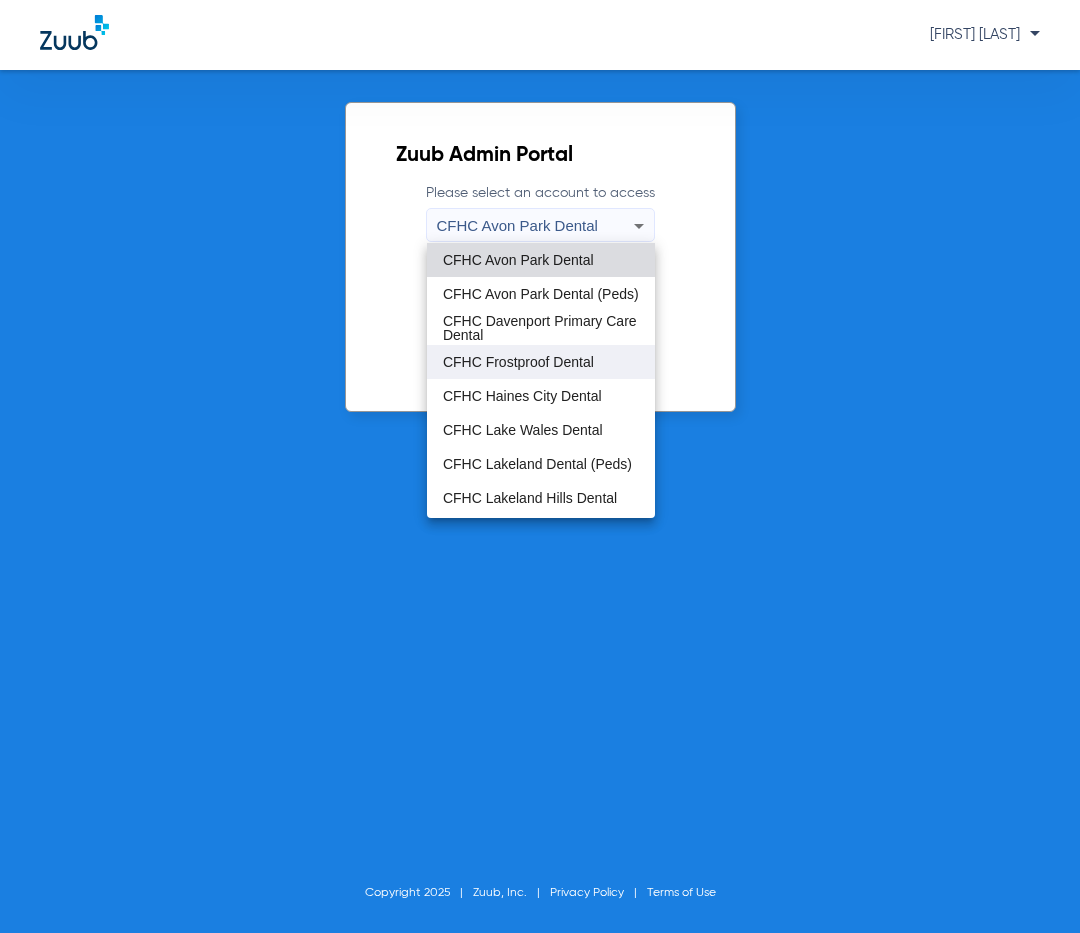 click on "CFHC Frostproof Dental" at bounding box center [518, 362] 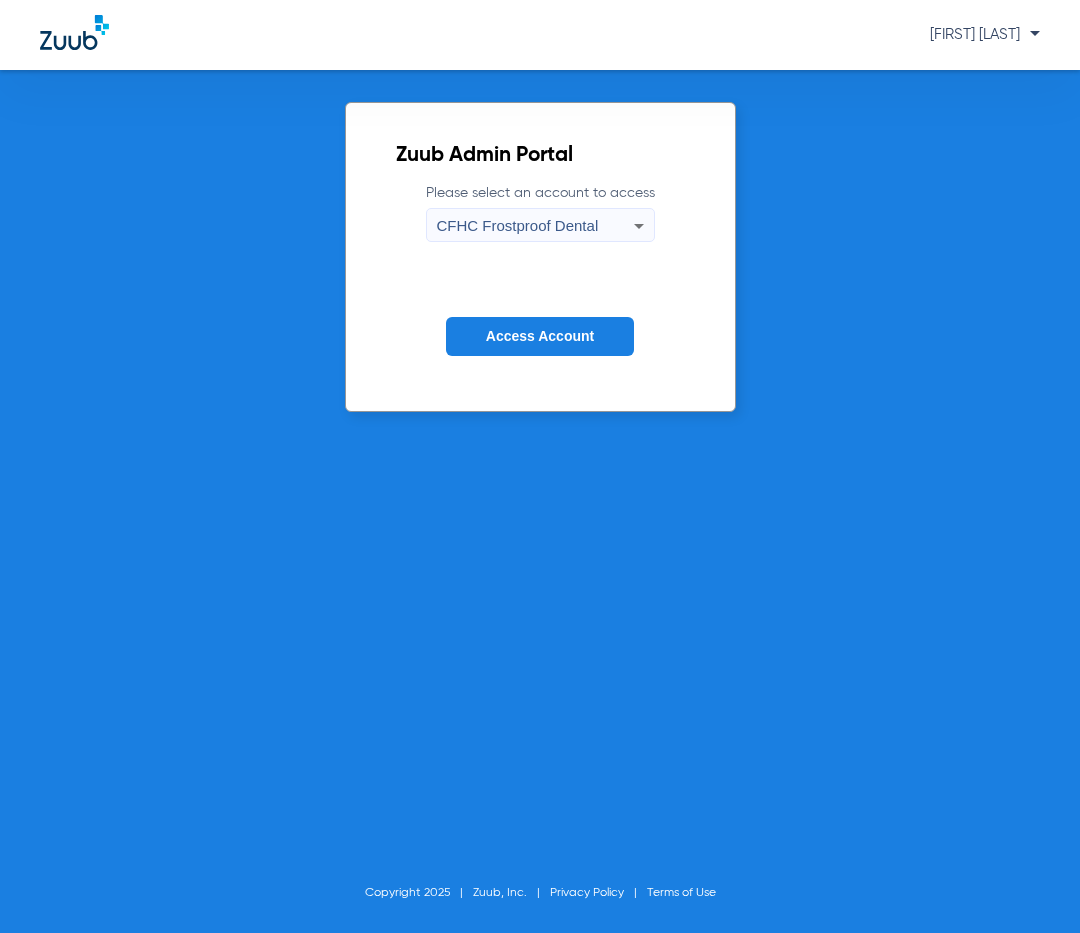 click on "Access Account" 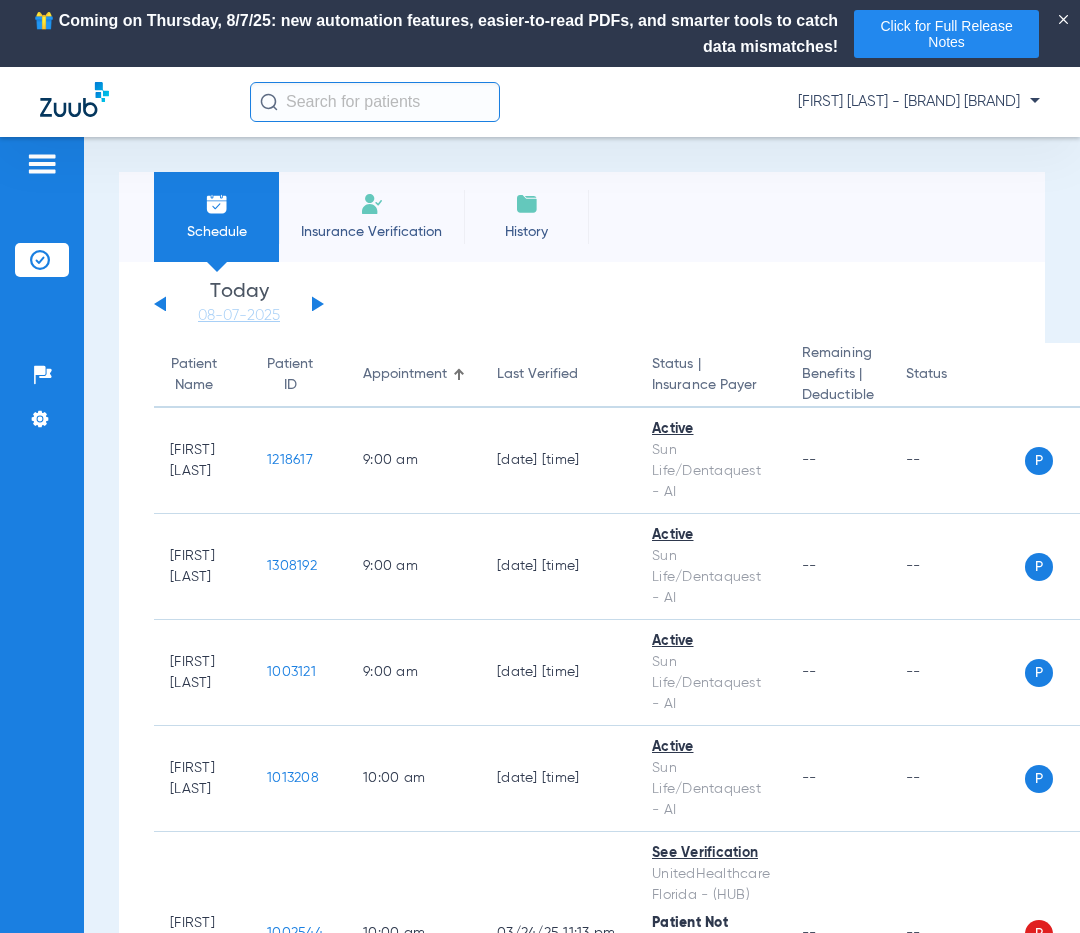 click 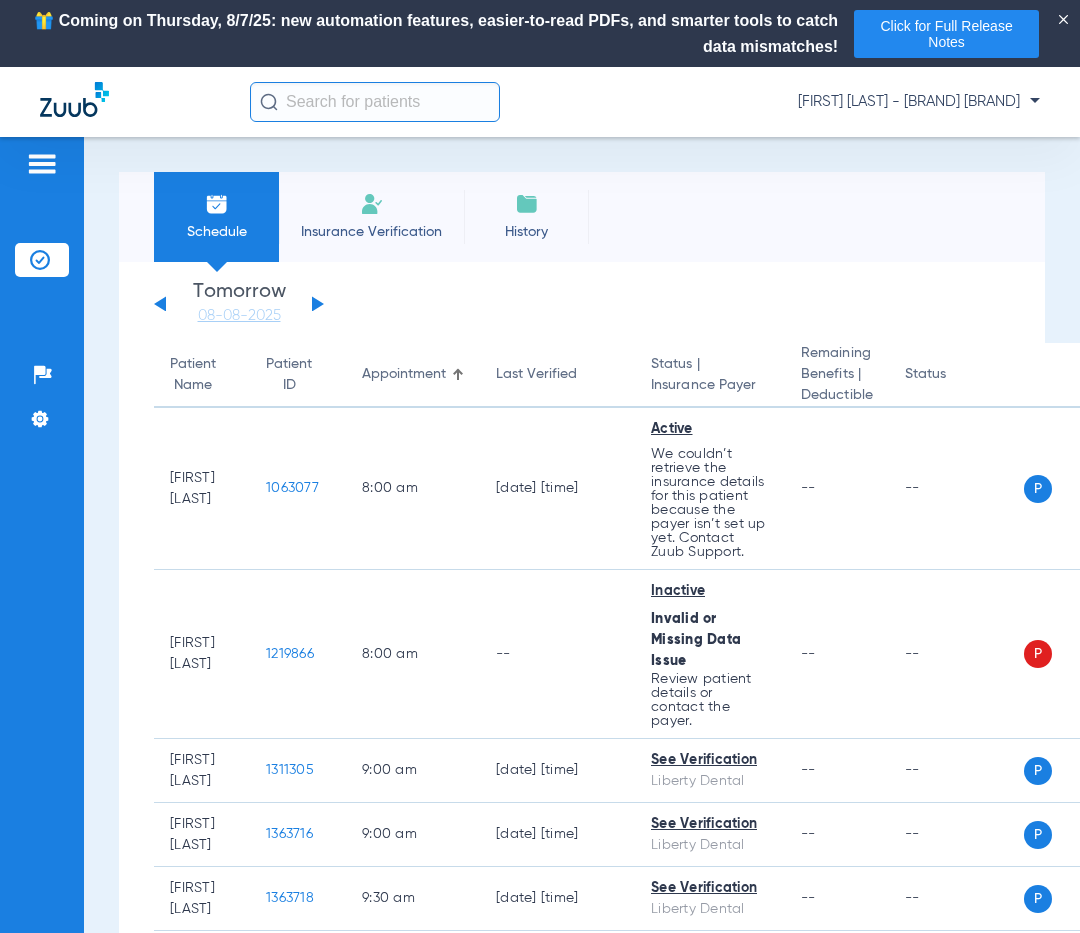 click 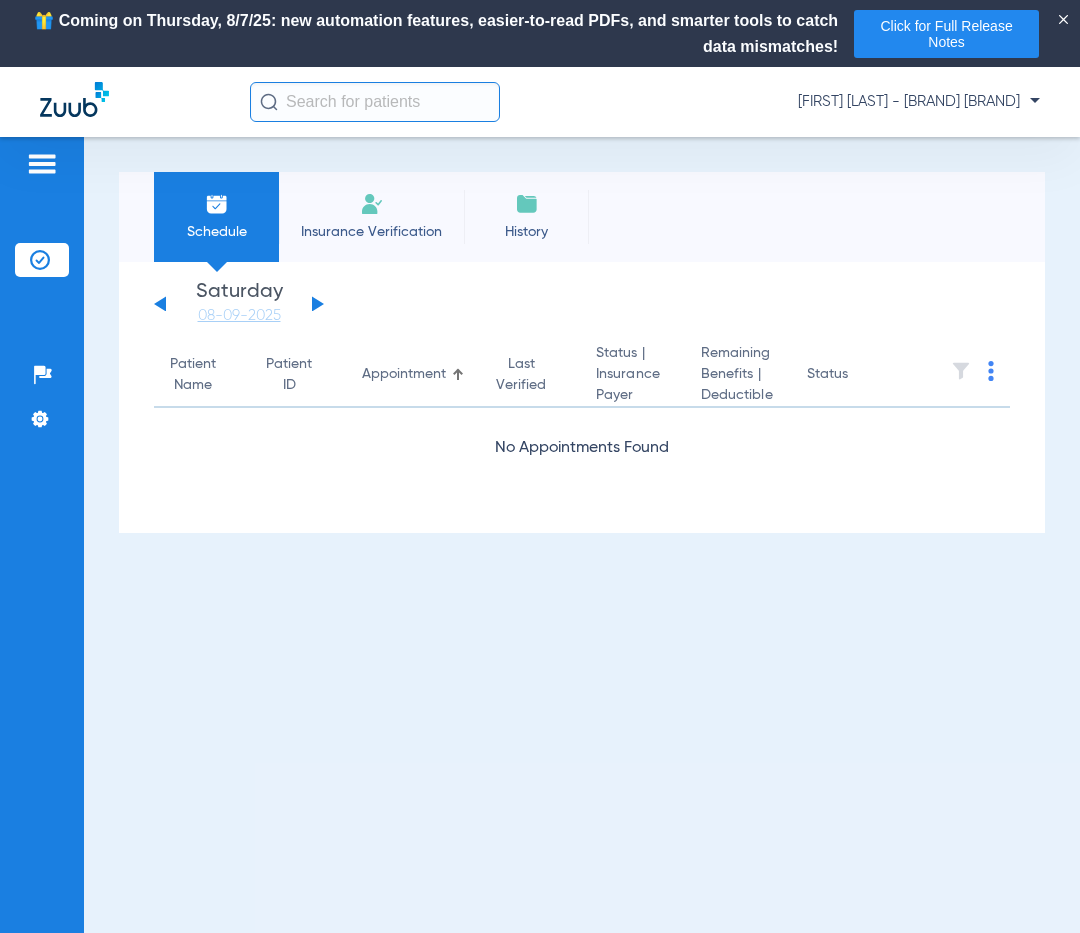 click 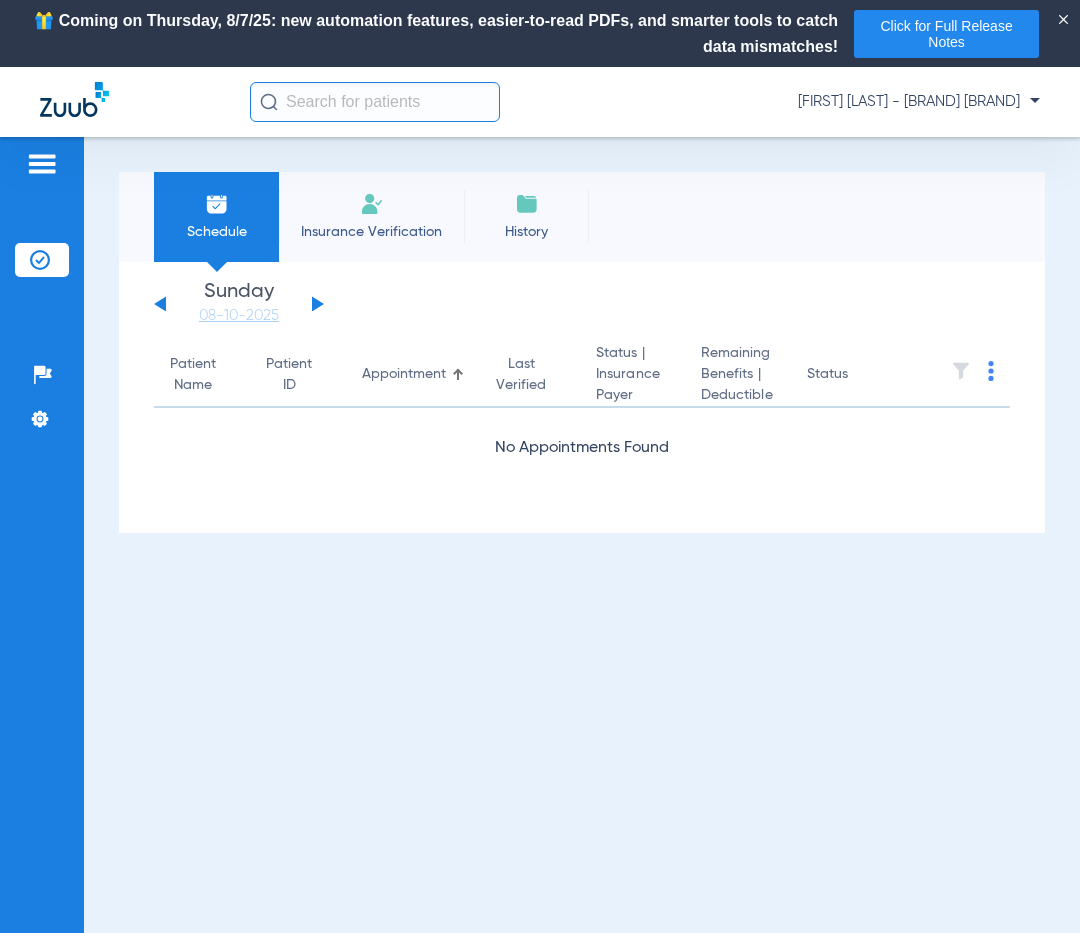 click 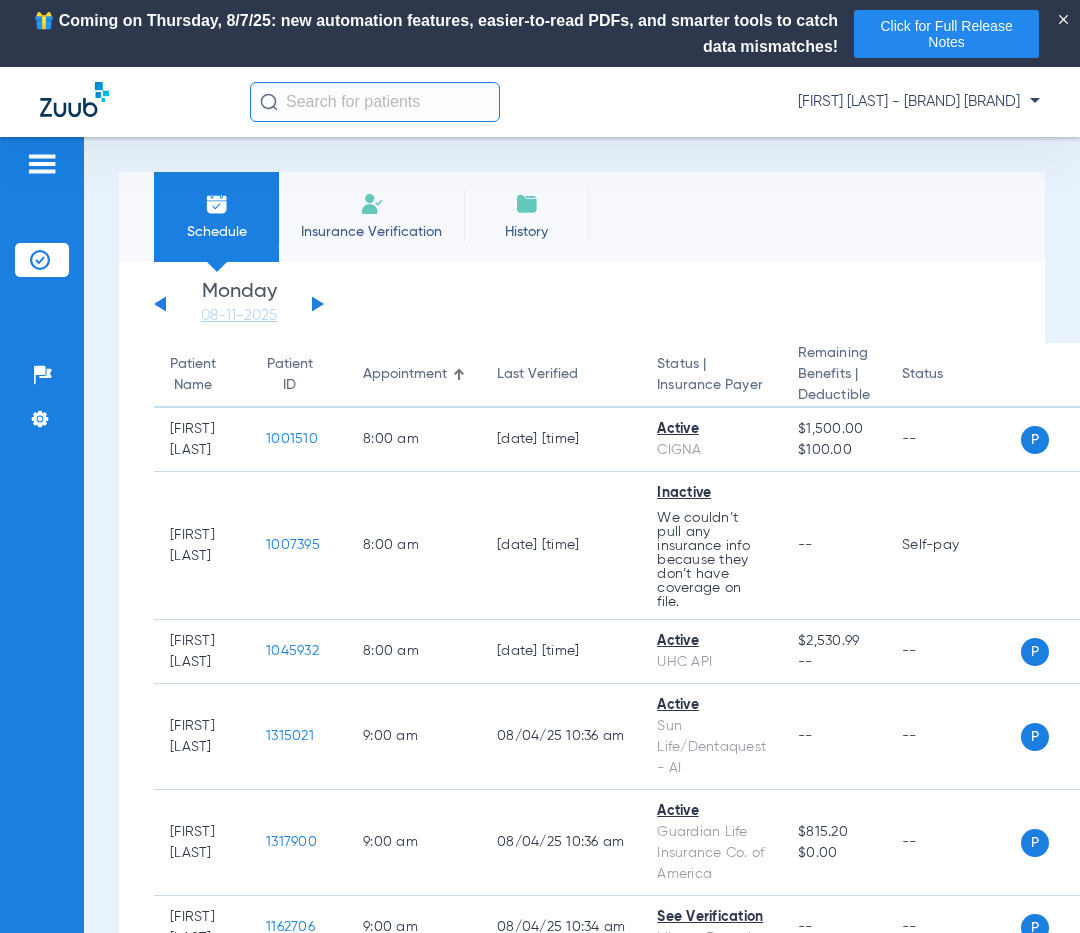 click 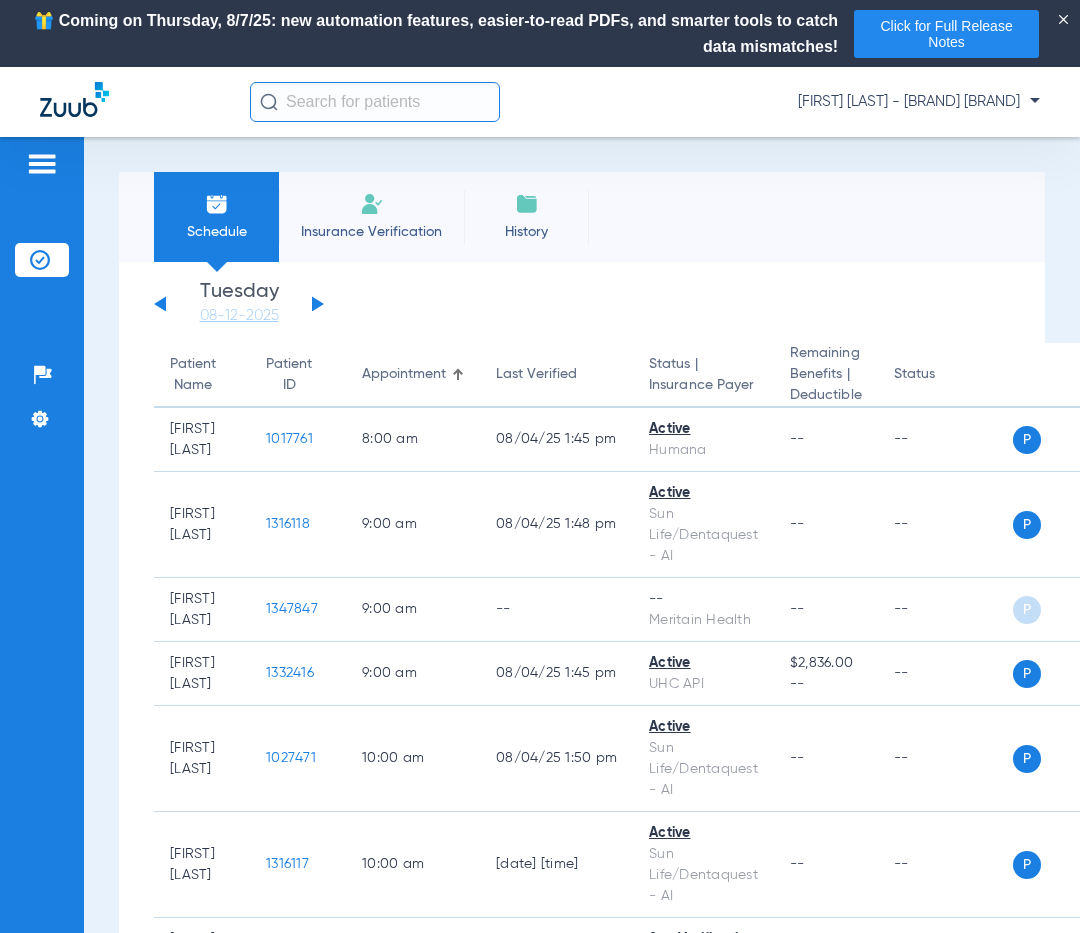 click 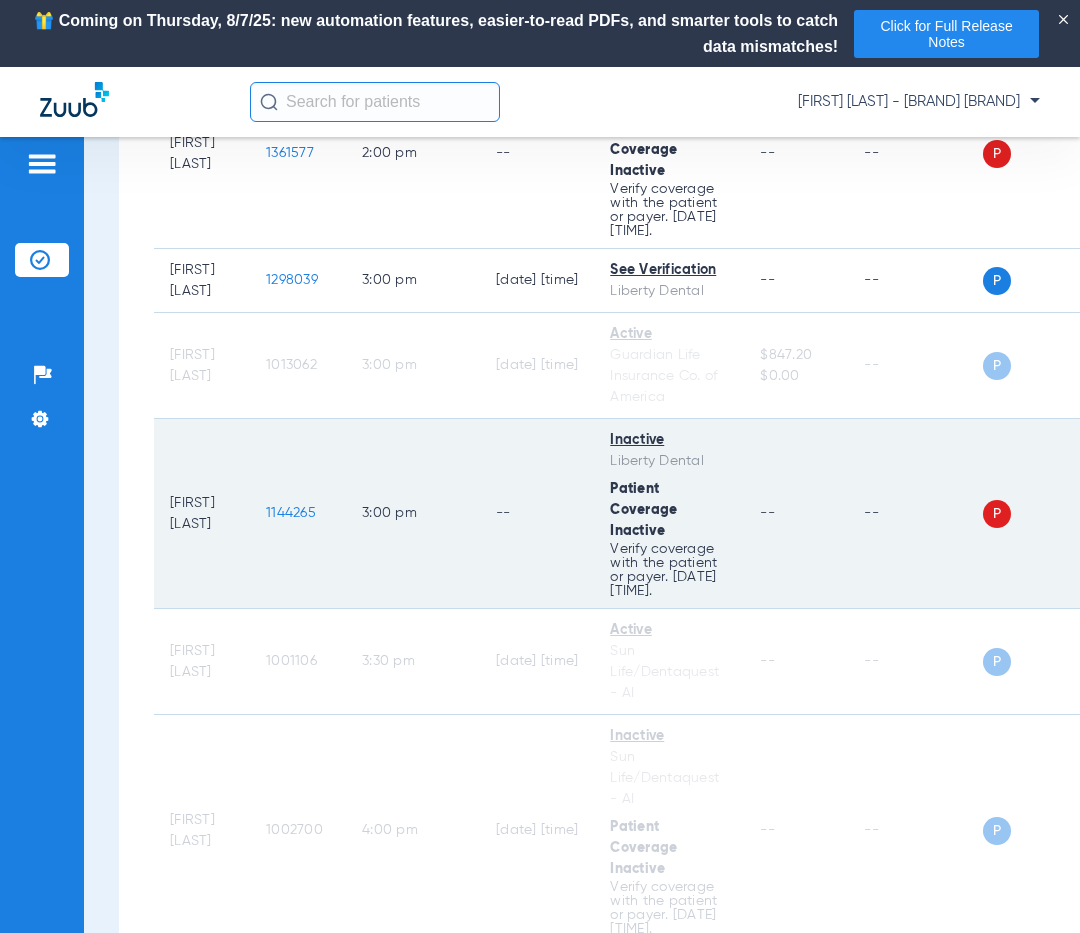 scroll, scrollTop: 2323, scrollLeft: 0, axis: vertical 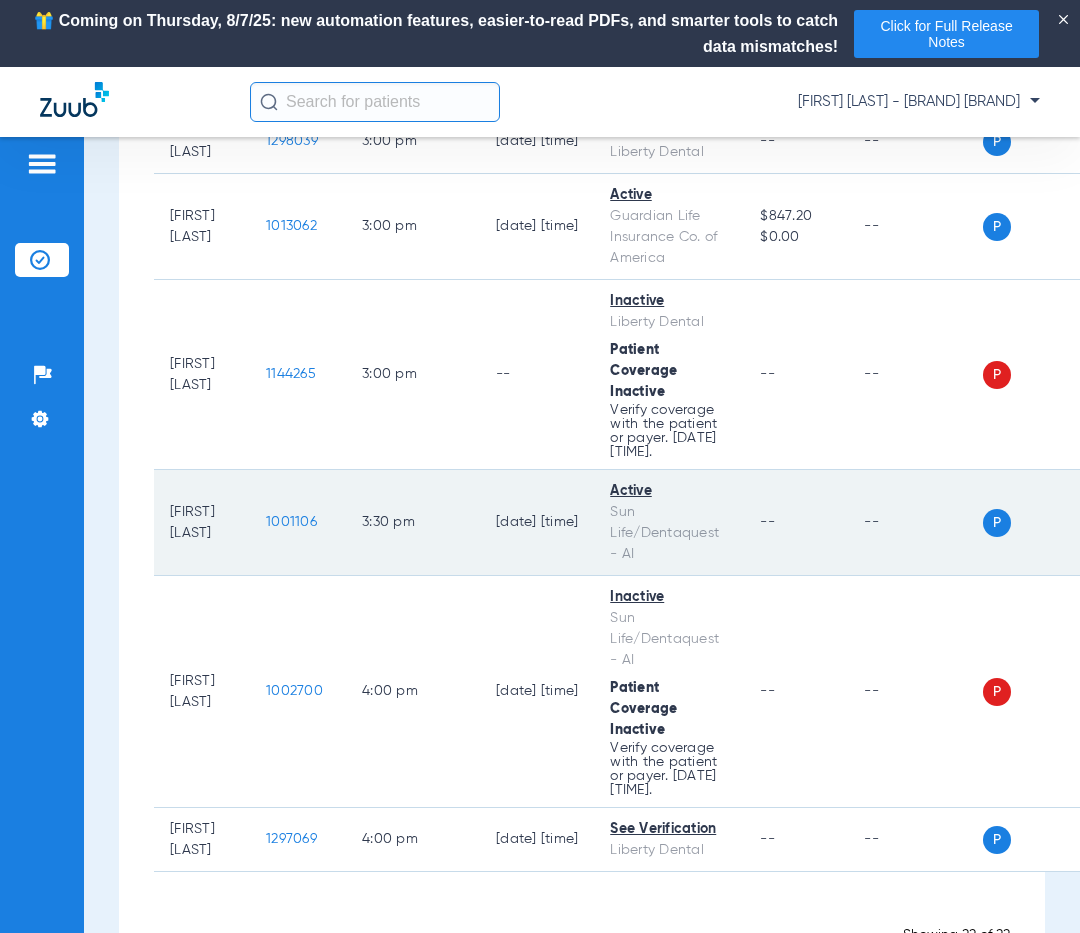 click on "1001106" 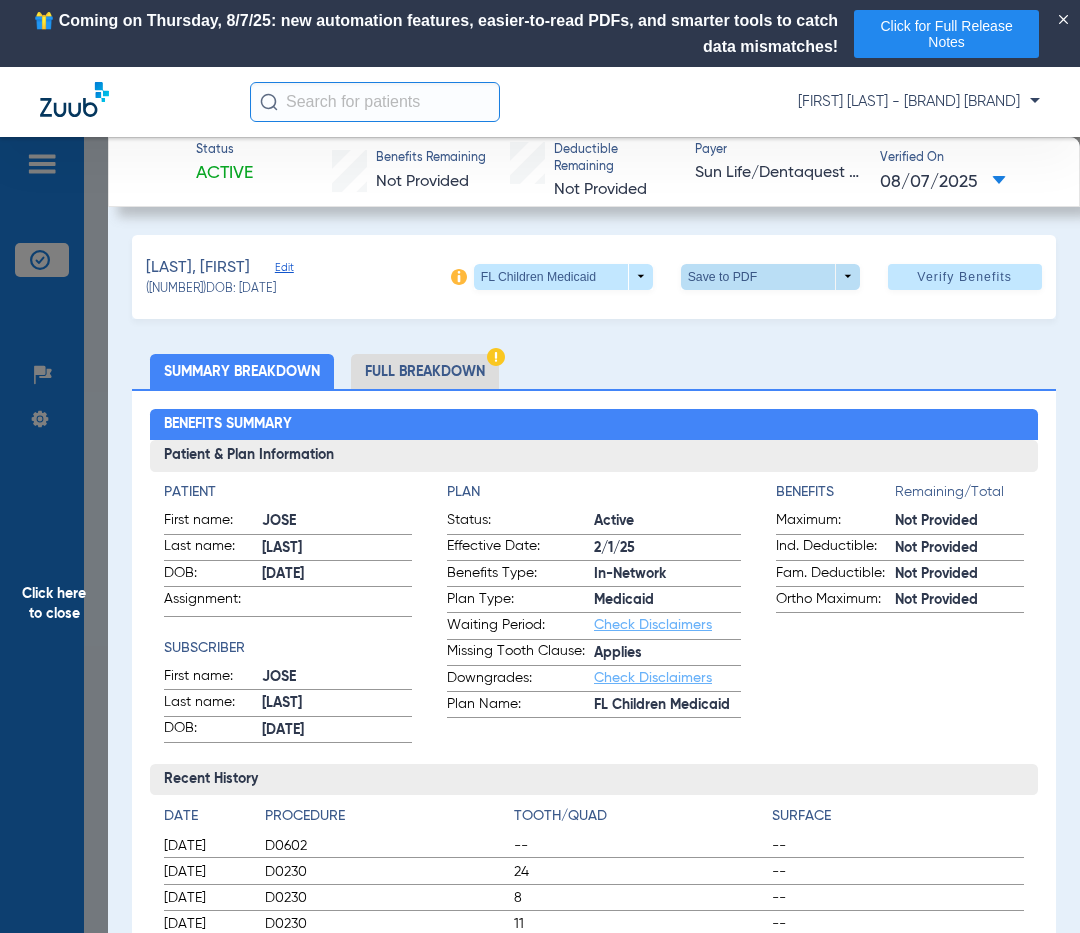 click 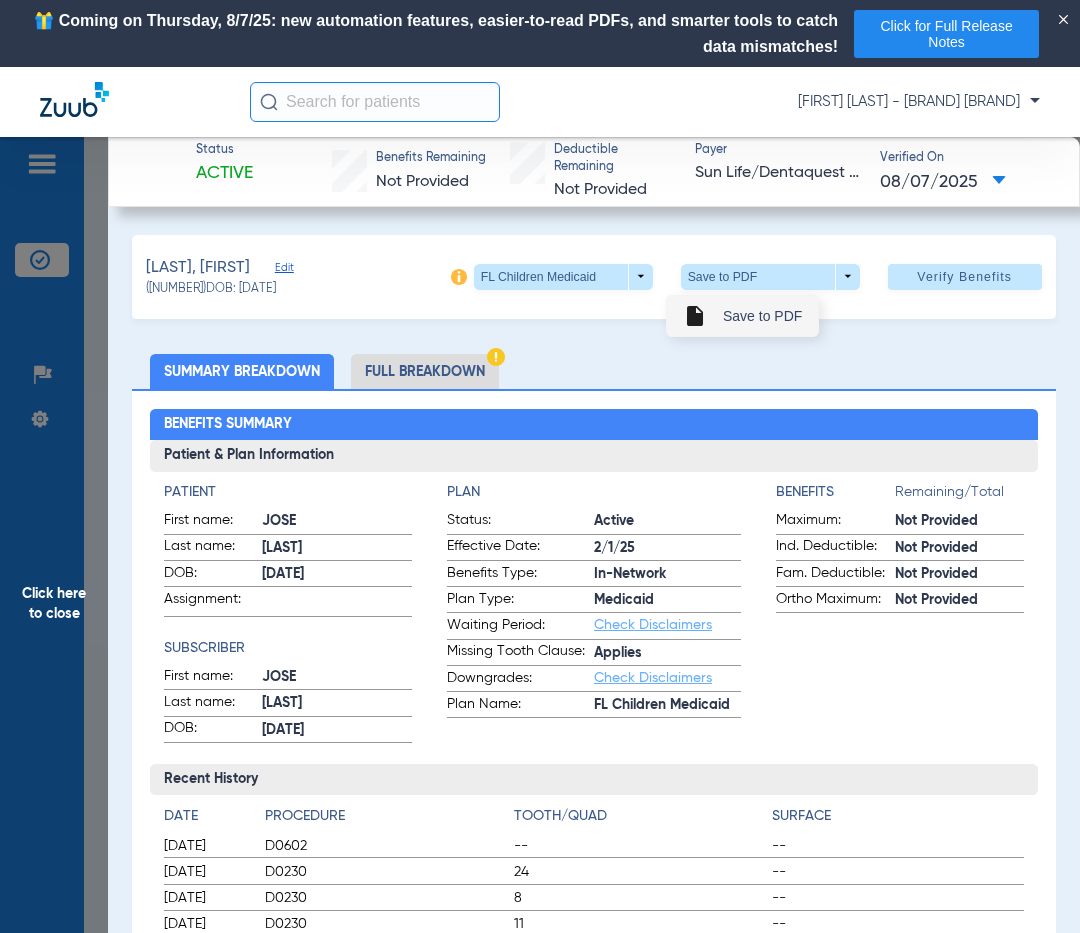 click on "Save to PDF" at bounding box center [762, 316] 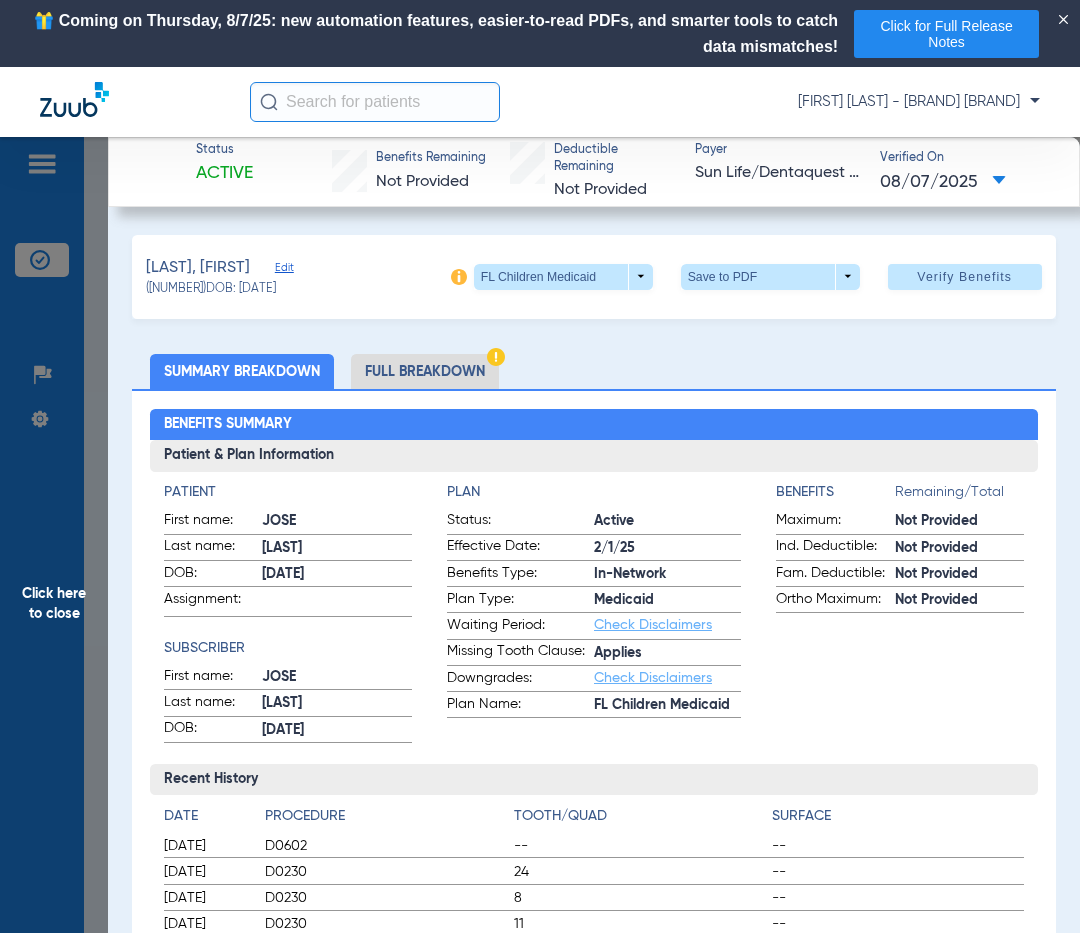 click on "Click here to close" 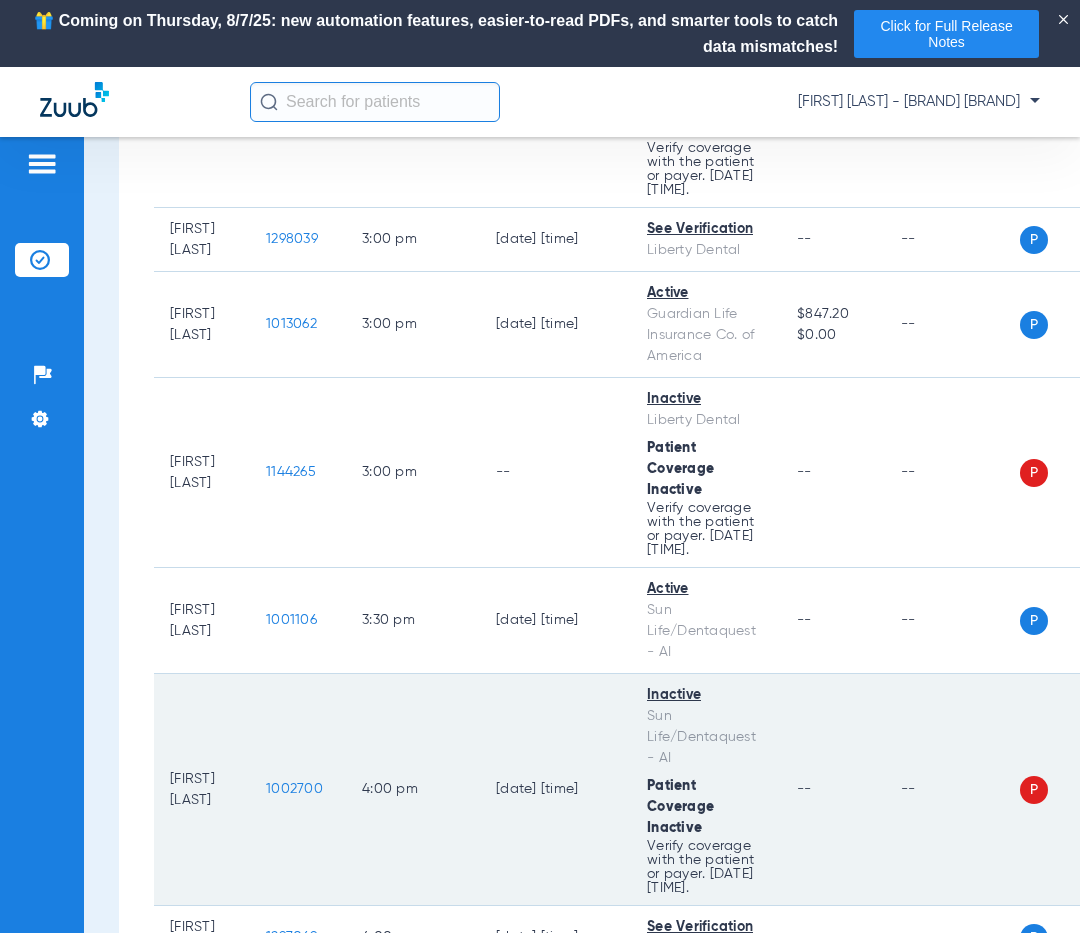 scroll, scrollTop: 2123, scrollLeft: 0, axis: vertical 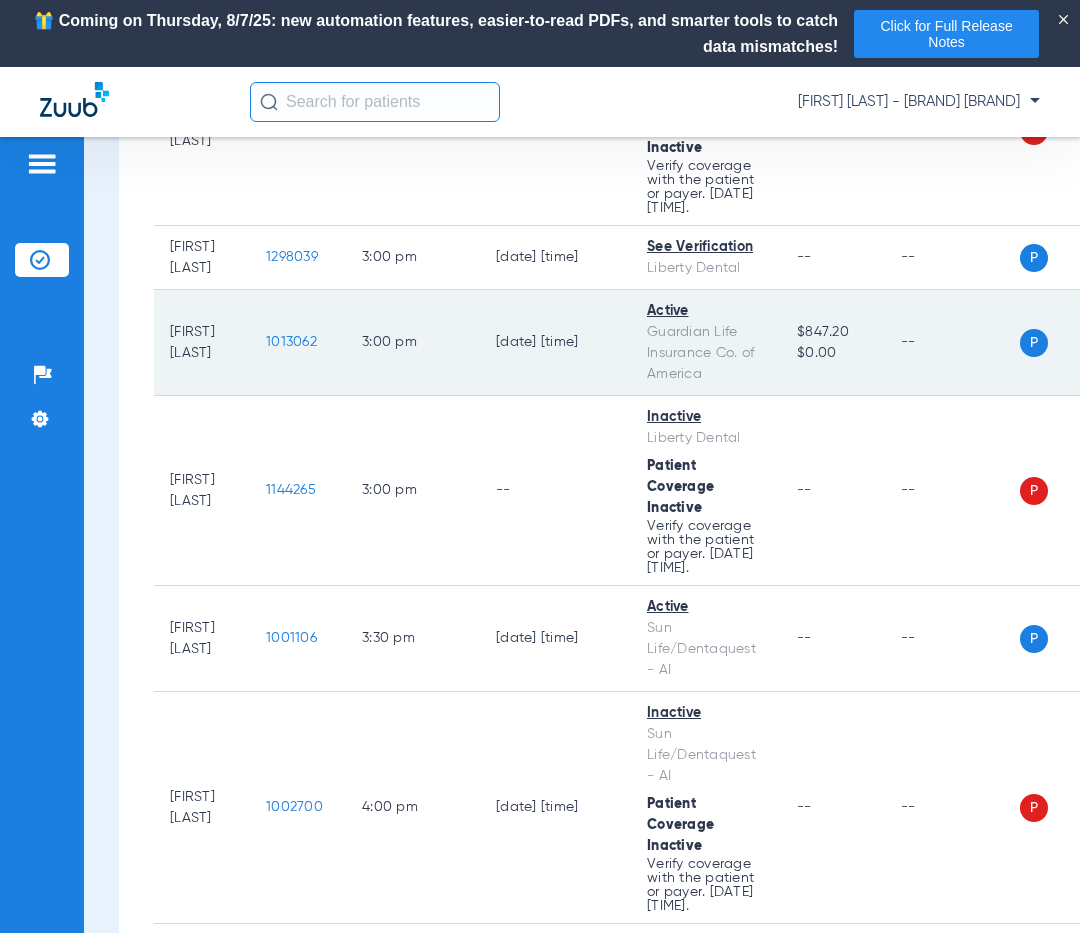 click on "1013062" 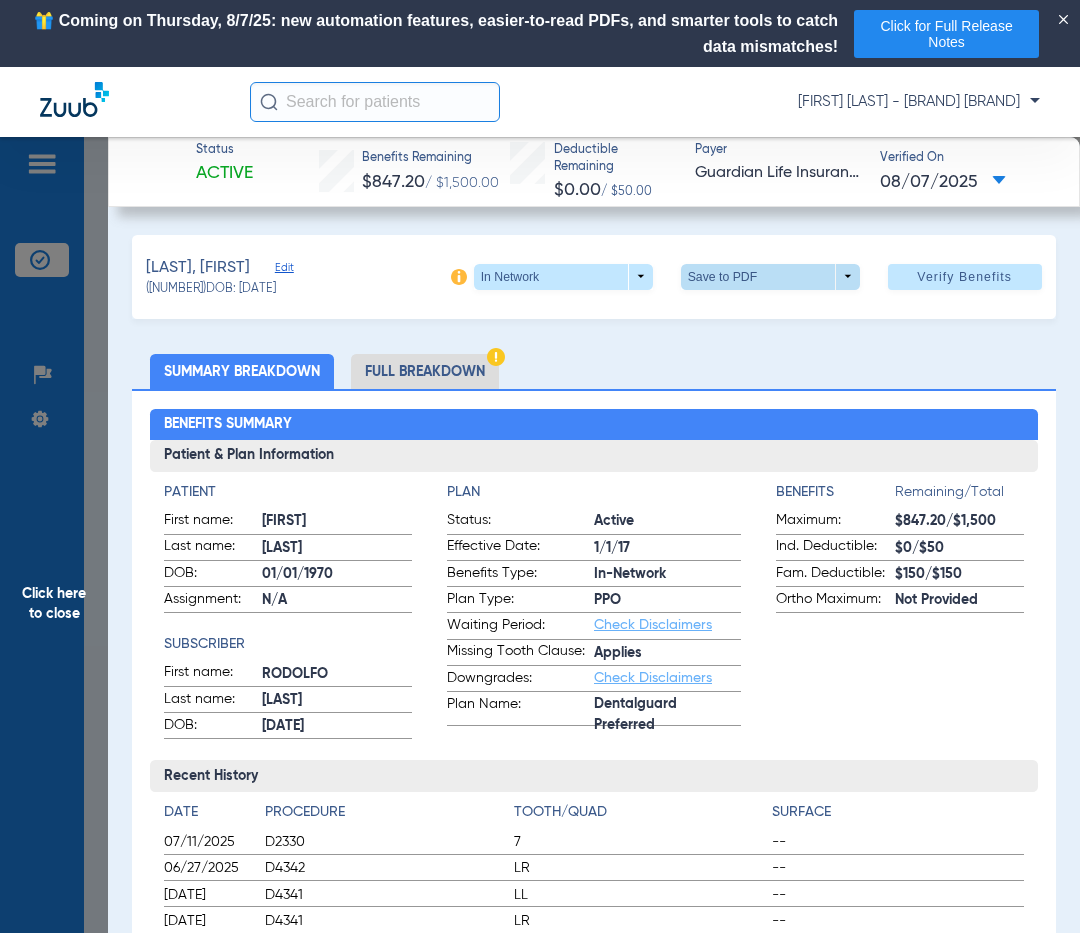 click 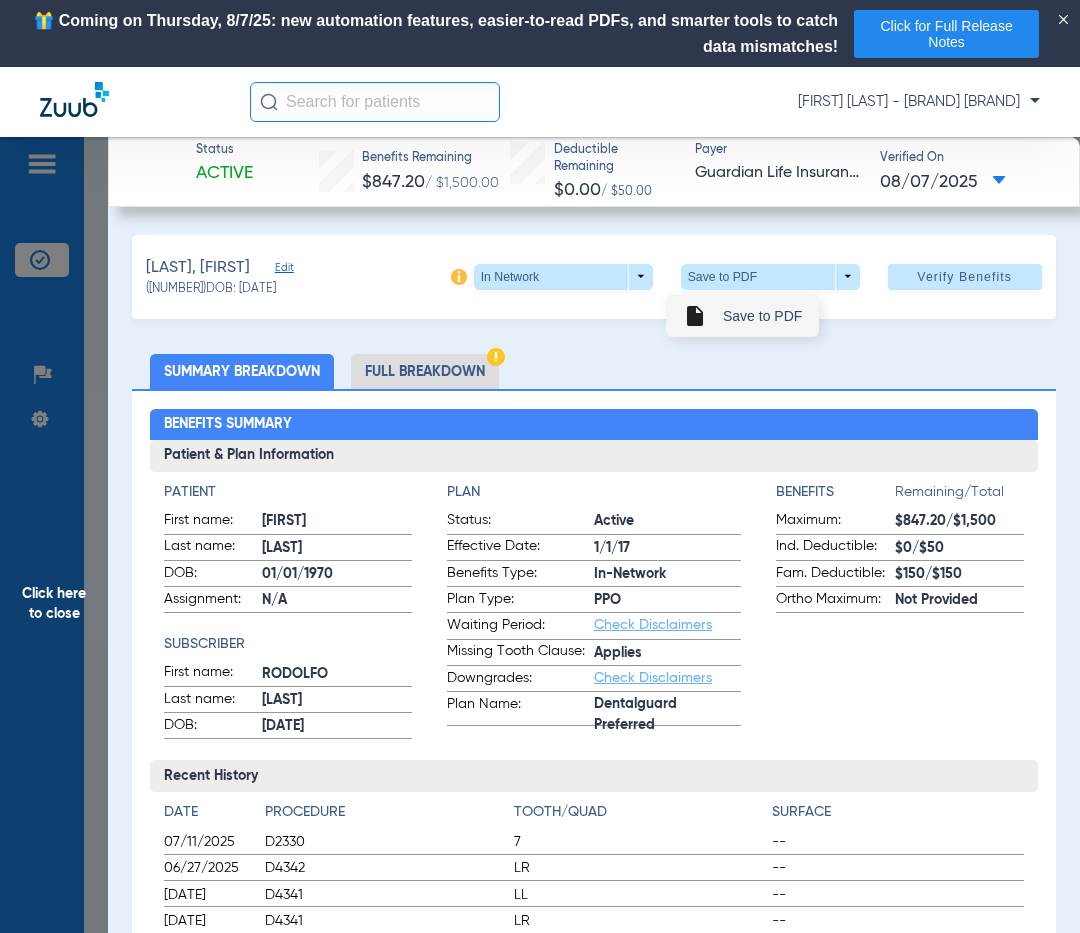 click on "Save to PDF" at bounding box center [762, 316] 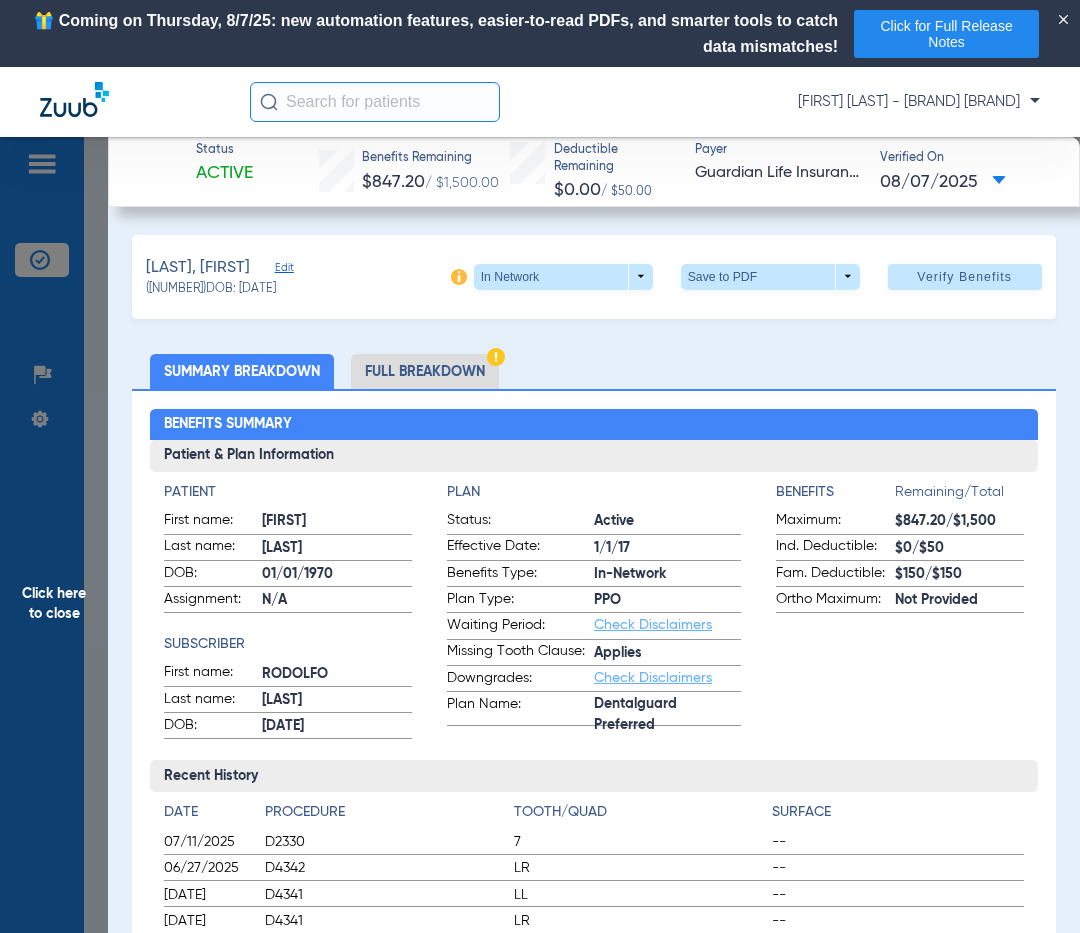 click on "Click here to close" 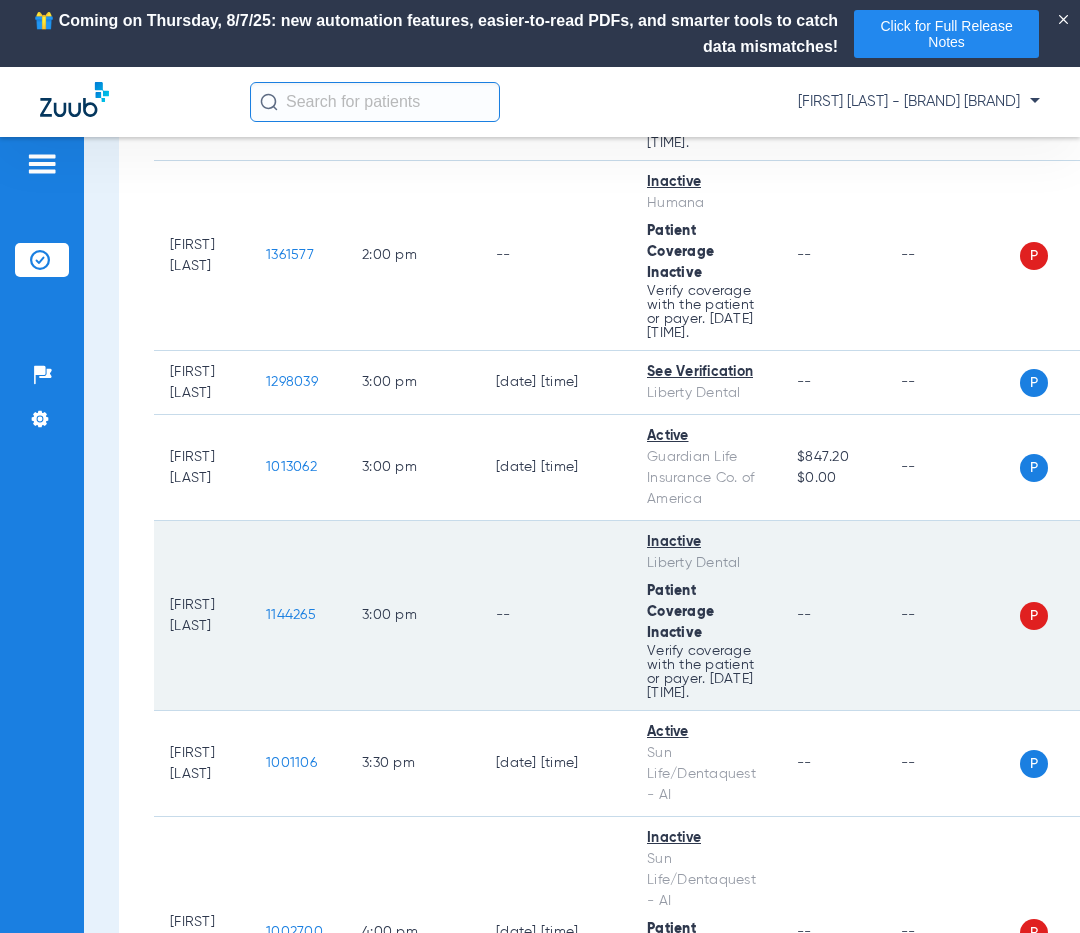 scroll, scrollTop: 1923, scrollLeft: 0, axis: vertical 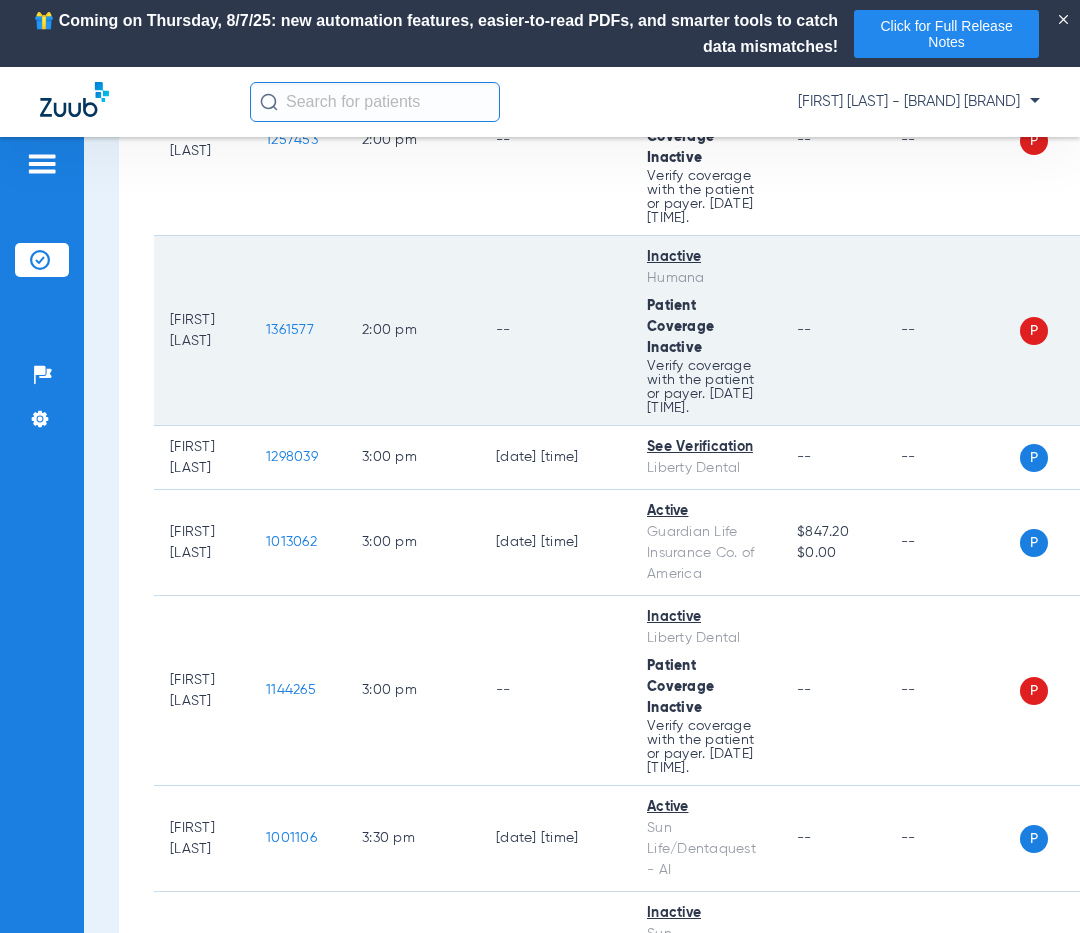 click on "2:00 PM" 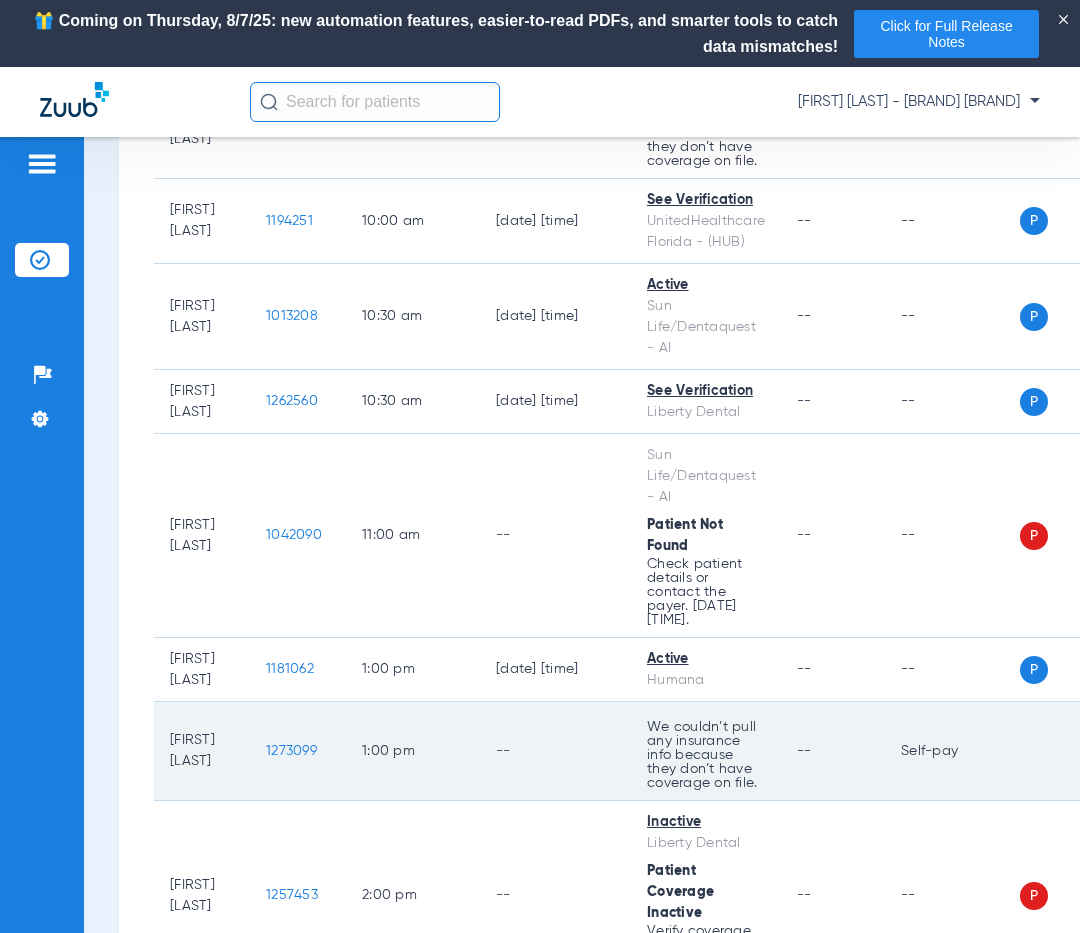 scroll, scrollTop: 1123, scrollLeft: 0, axis: vertical 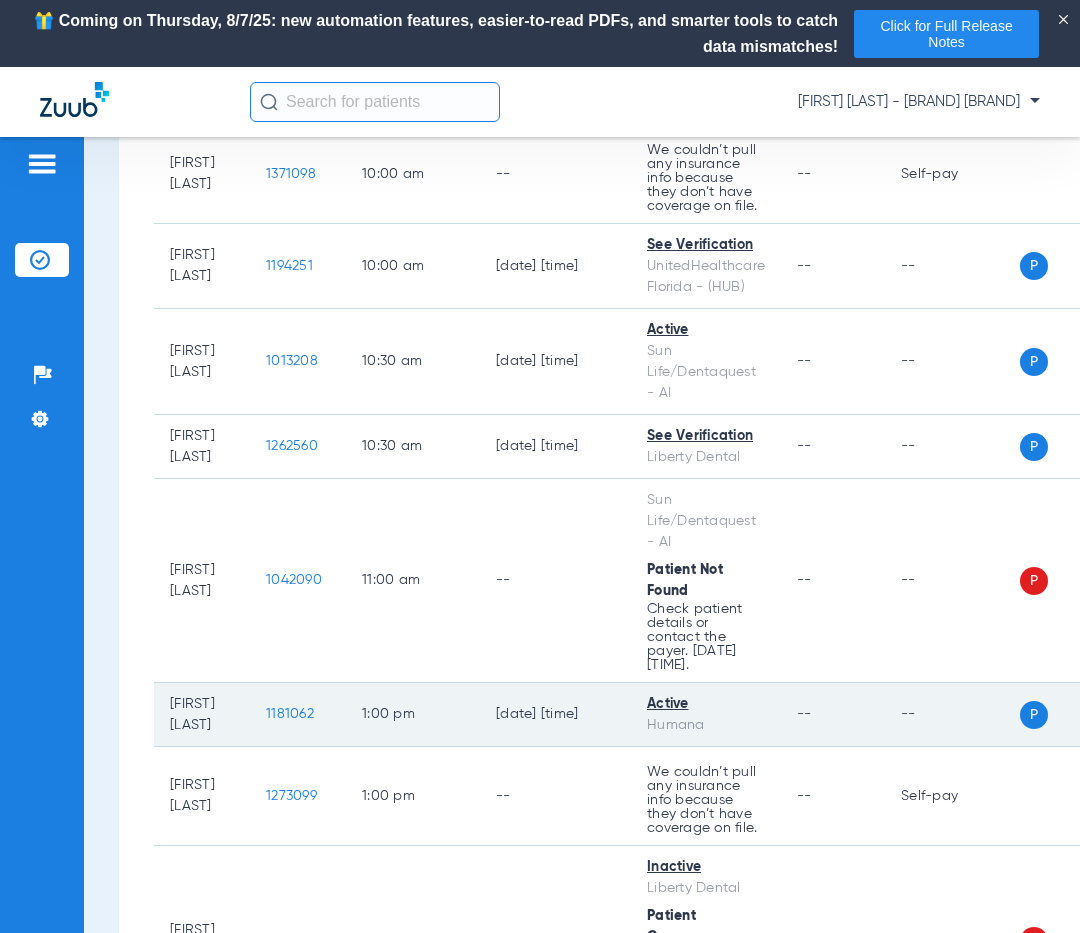 click on "1181062" 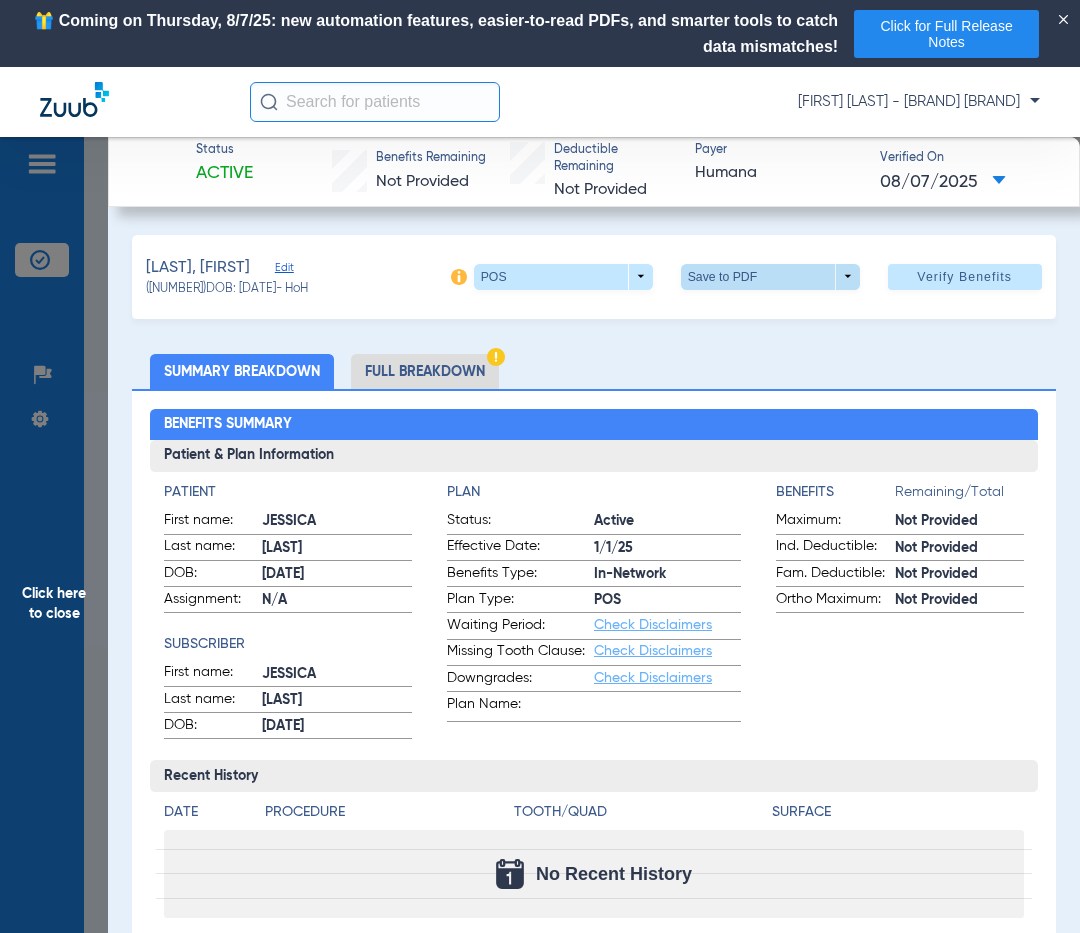 click 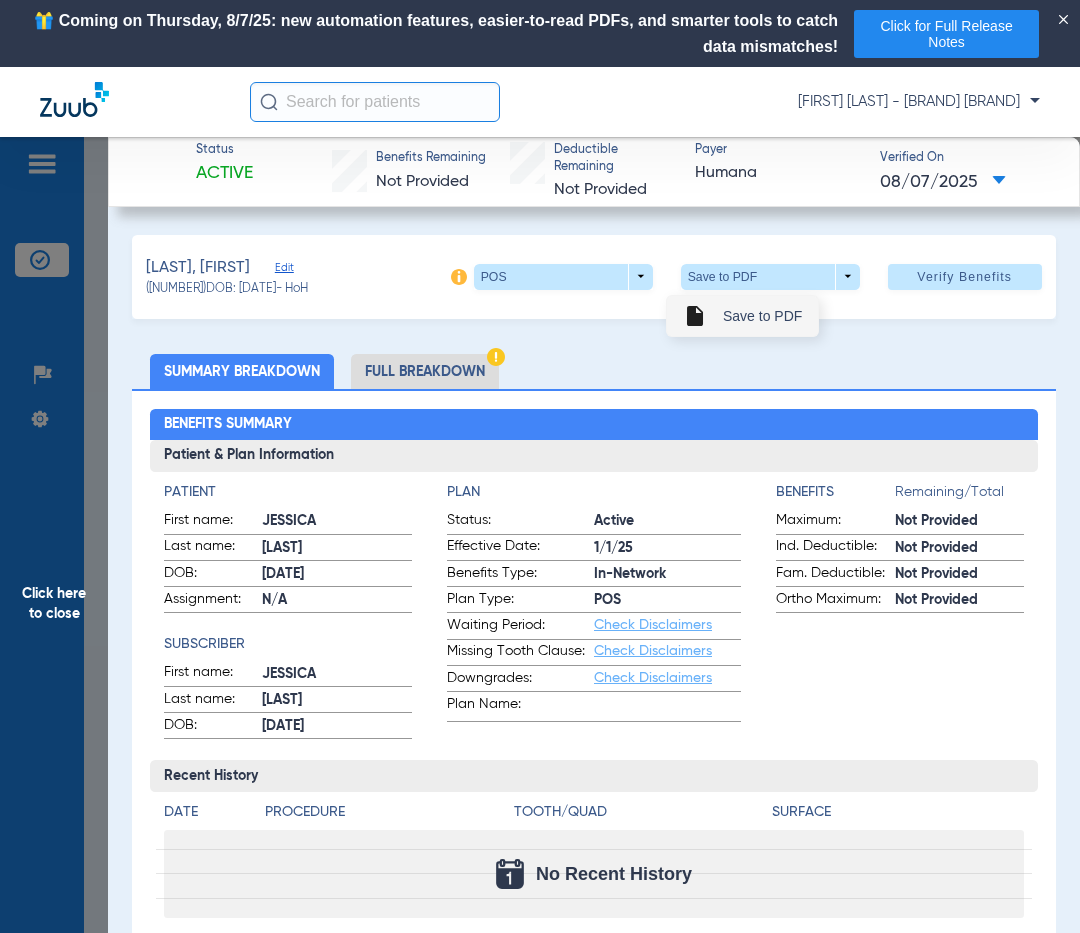click on "Save to PDF" at bounding box center (762, 316) 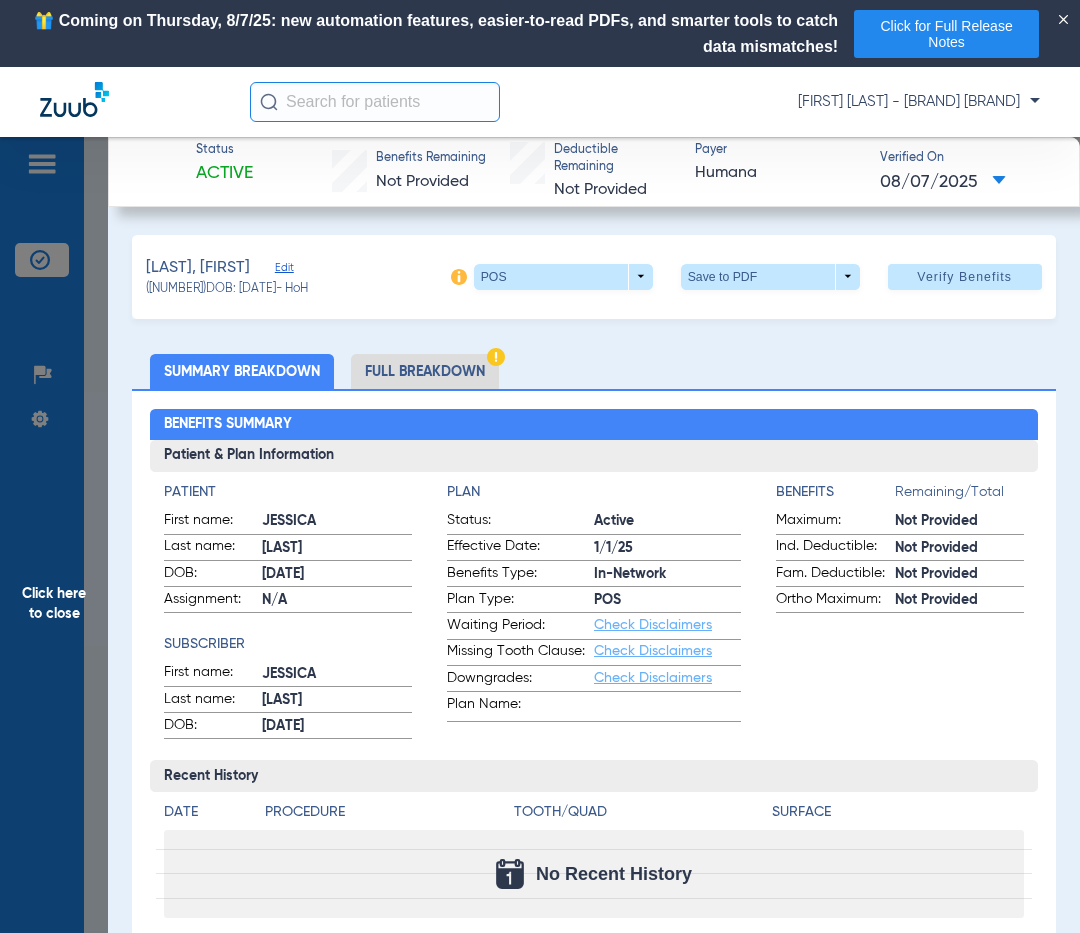 click on "Click here to close" 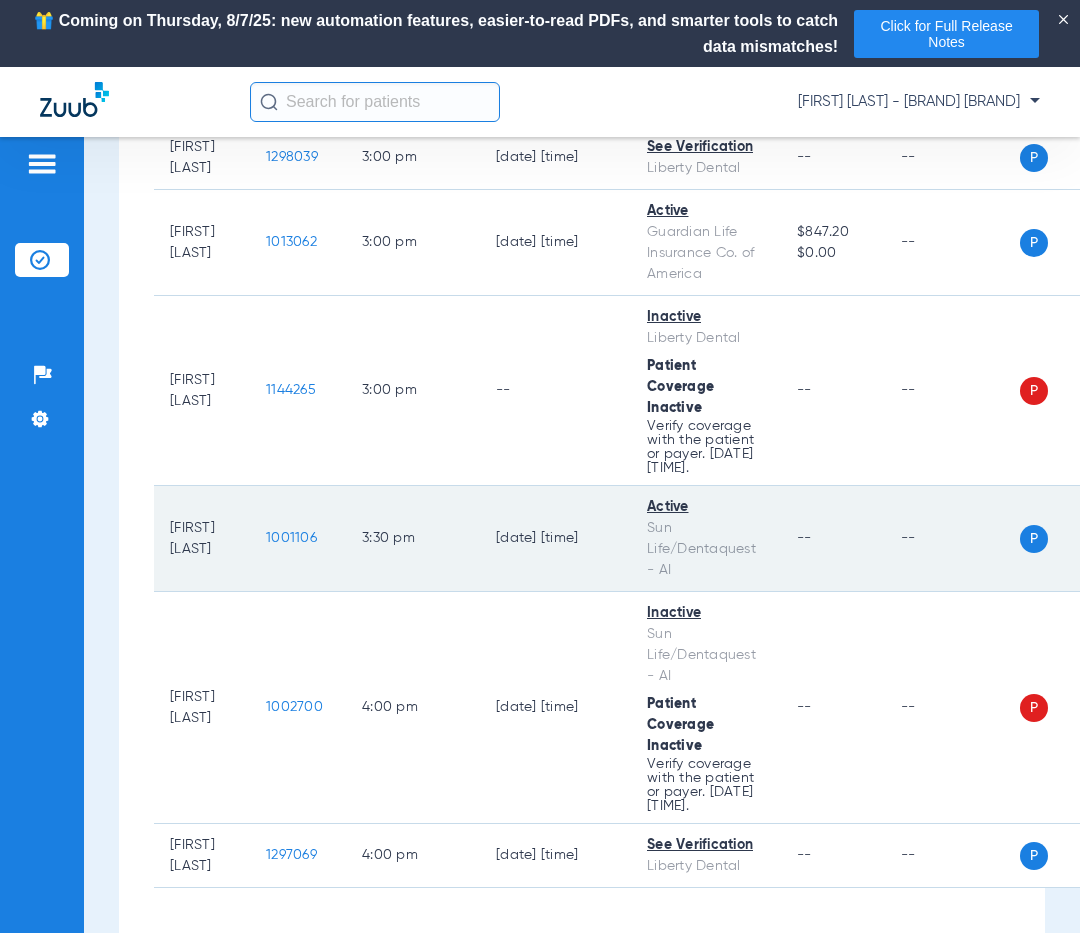 scroll, scrollTop: 2323, scrollLeft: 0, axis: vertical 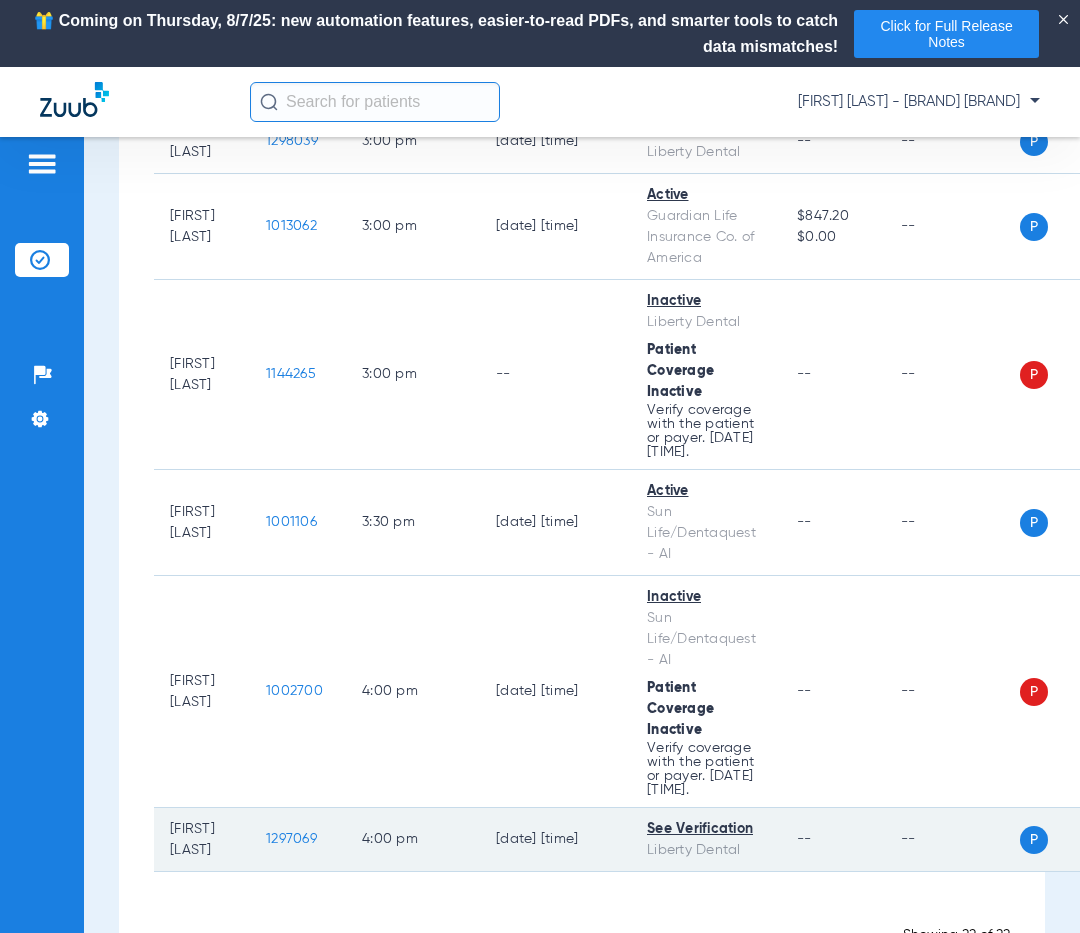 click on "1297069" 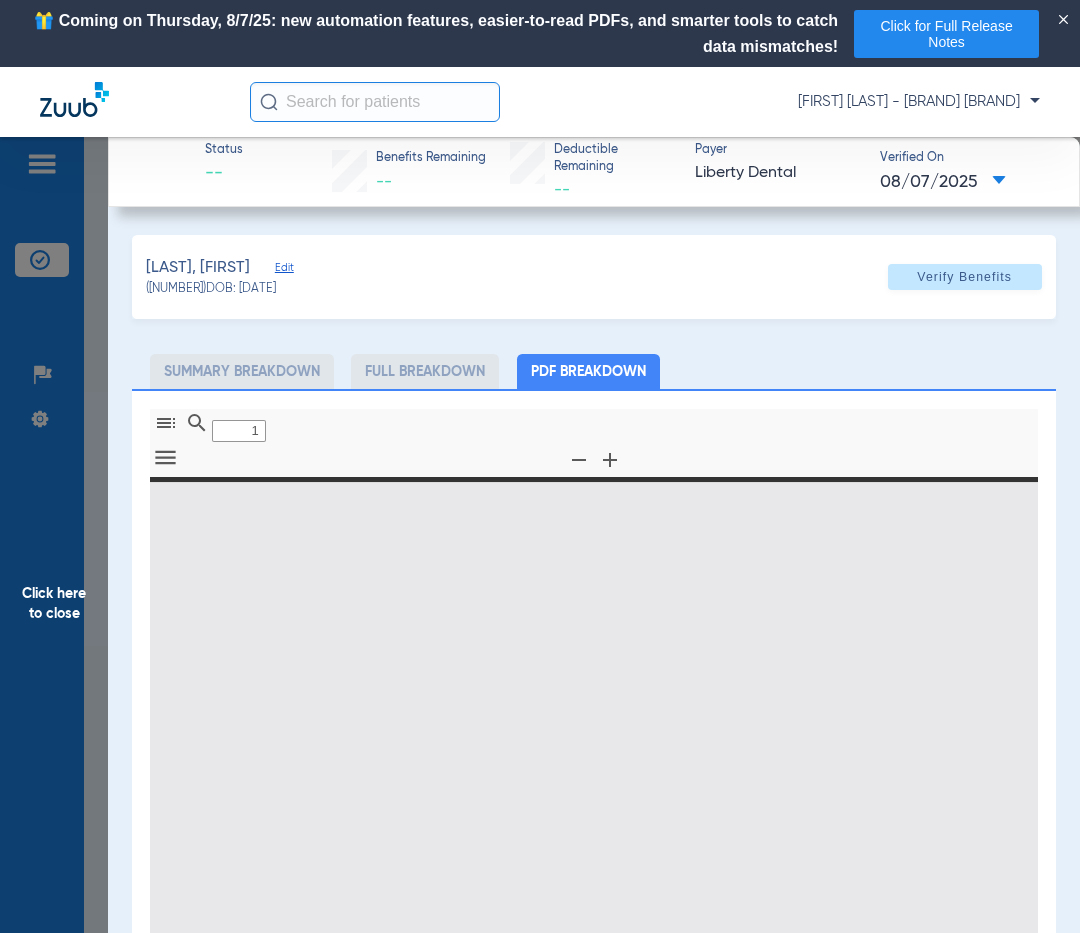 type on "0" 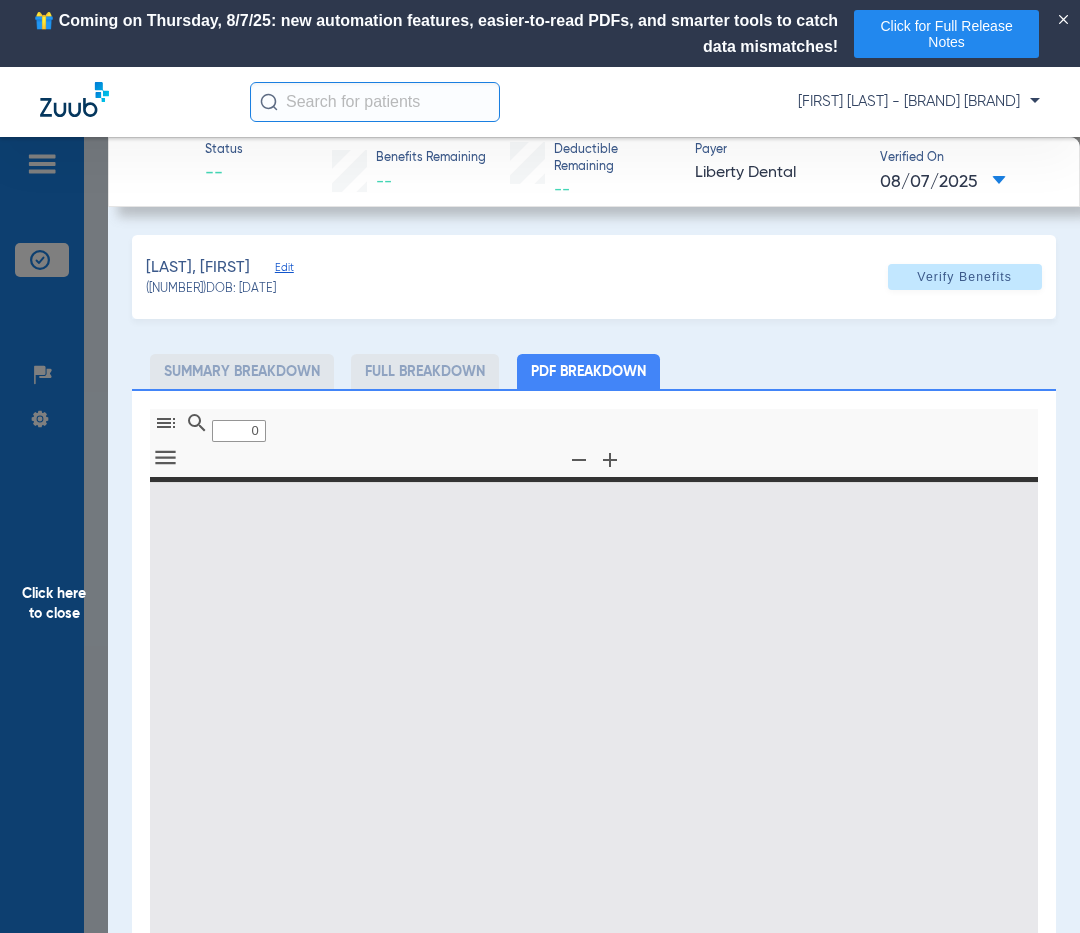 select on "page-width" 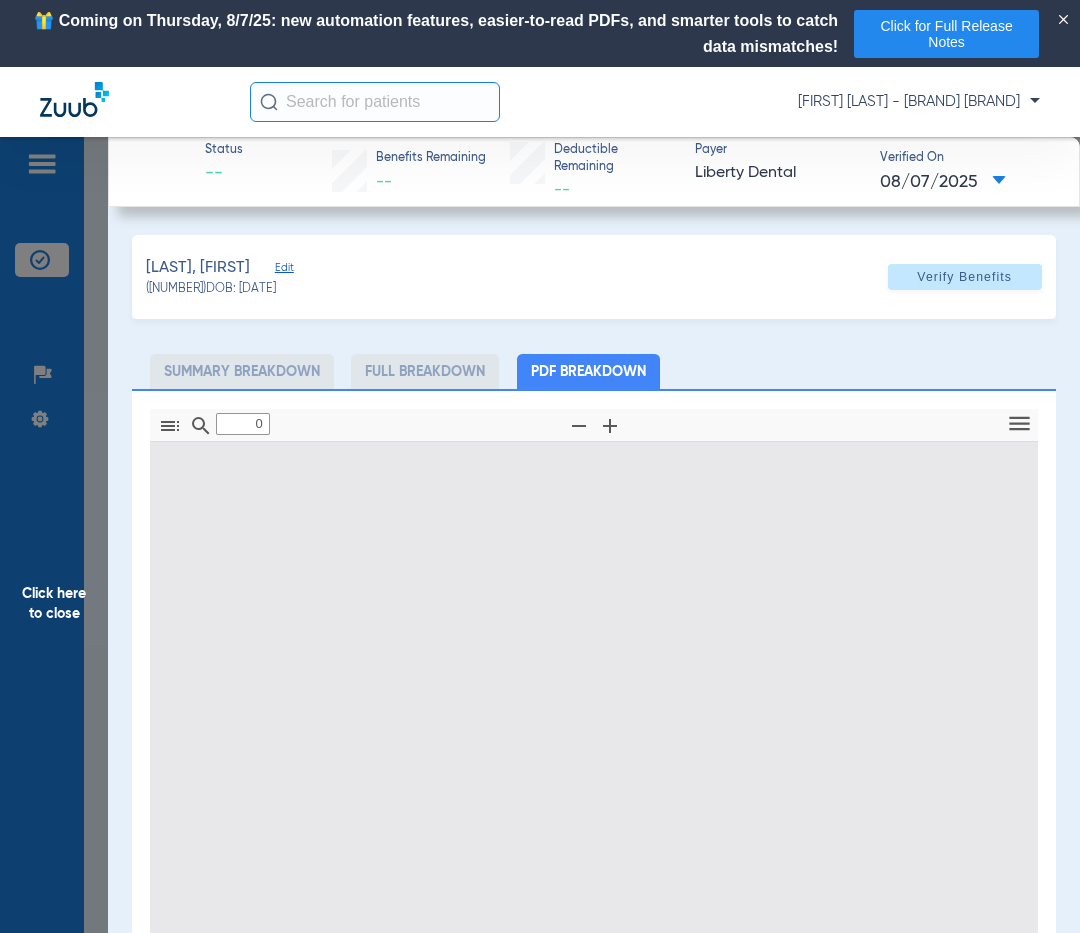 type on "1" 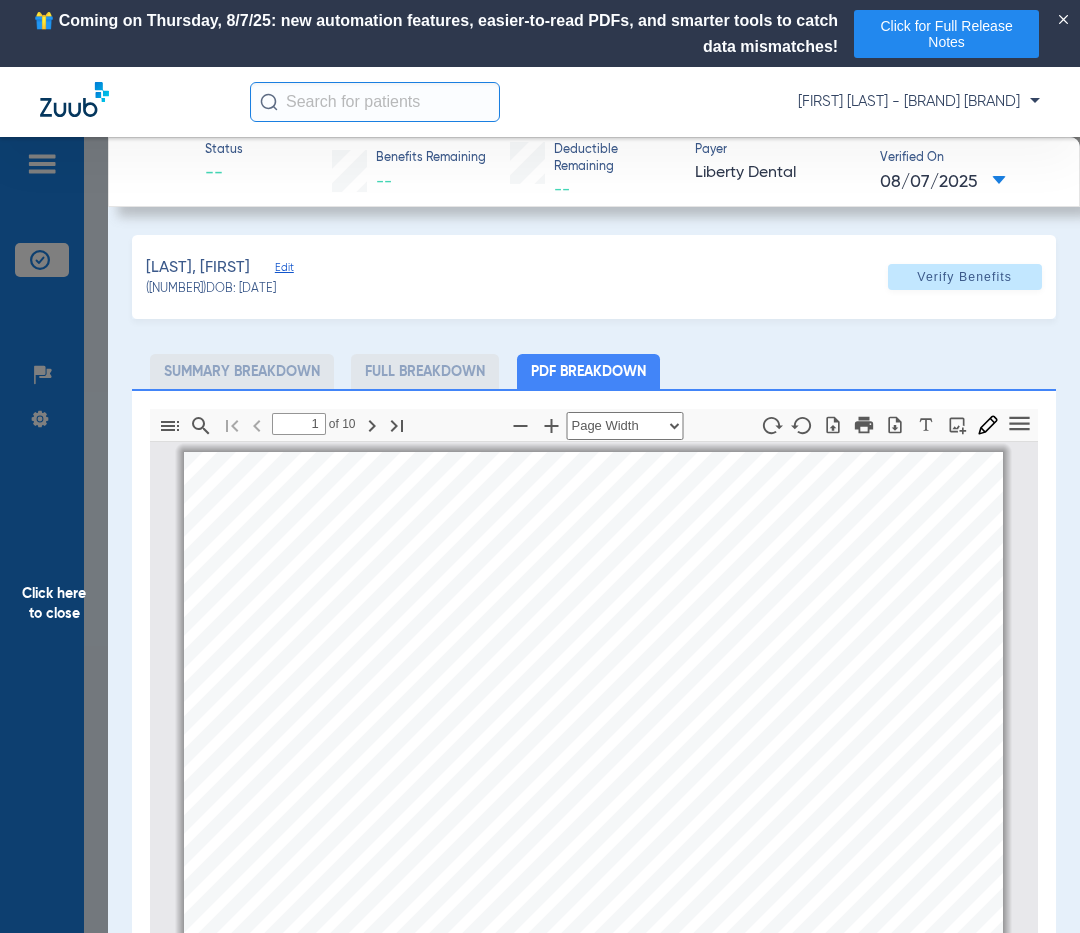 scroll, scrollTop: 10, scrollLeft: 0, axis: vertical 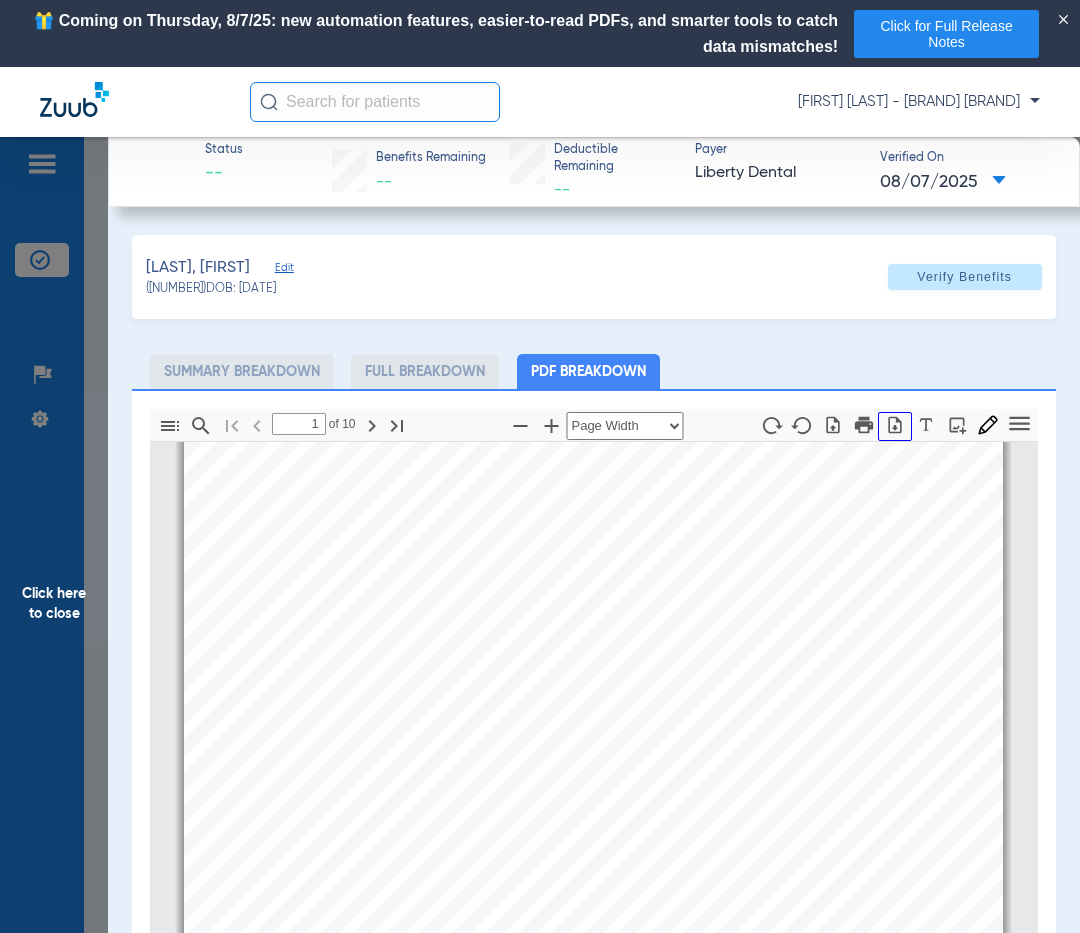 click 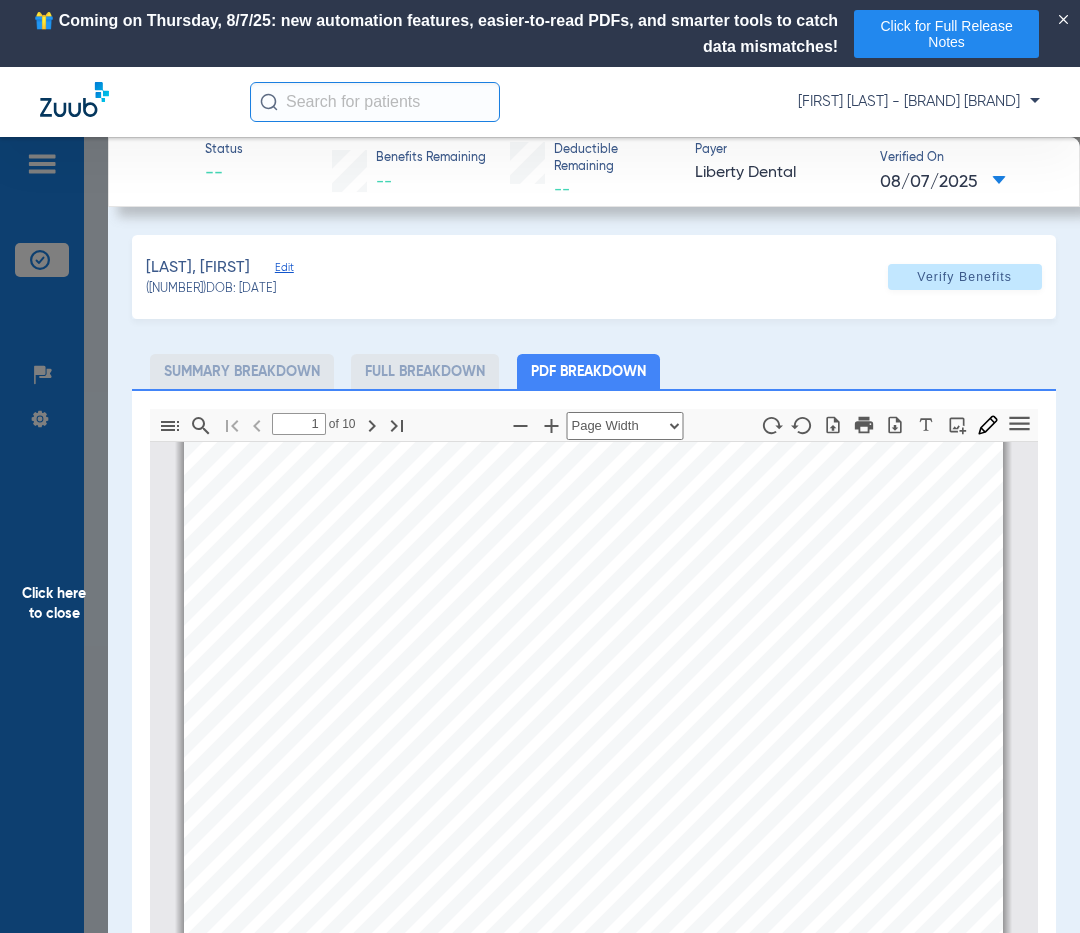 click on "Click here to close" 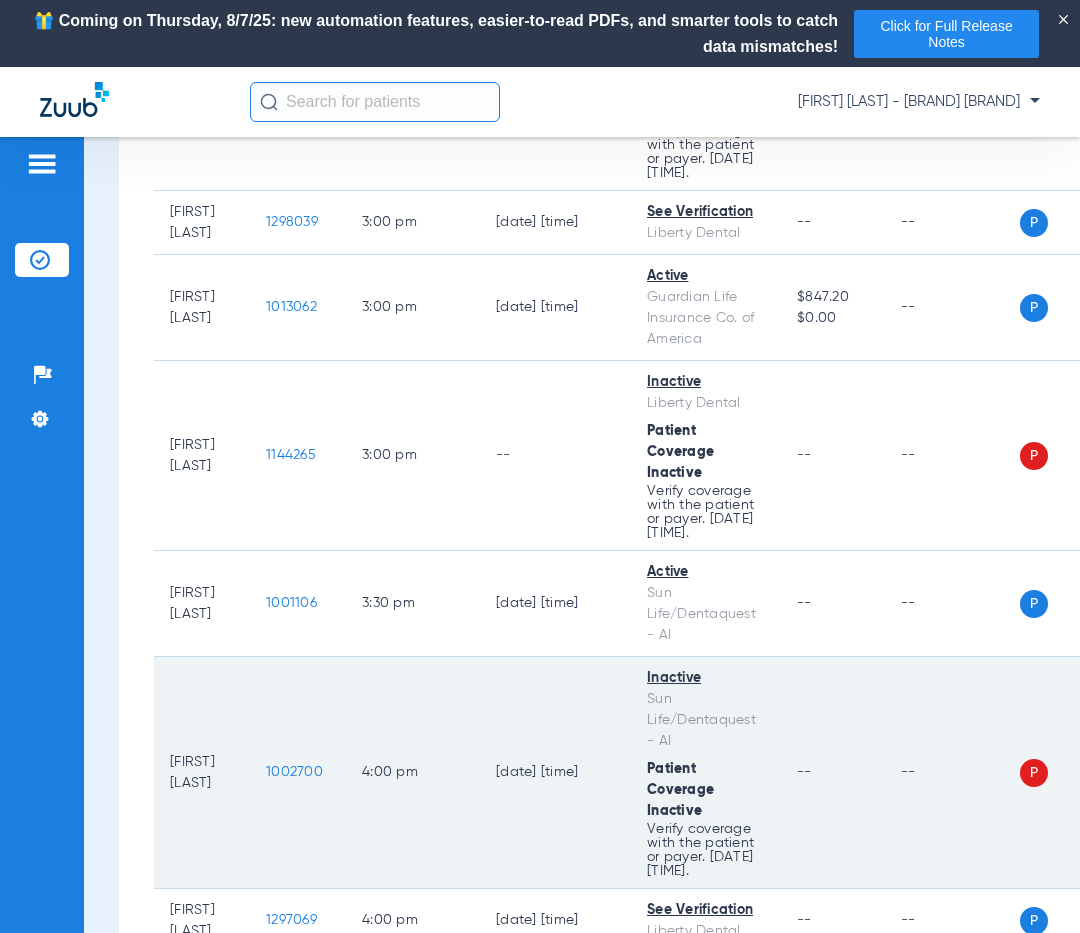 scroll, scrollTop: 2123, scrollLeft: 0, axis: vertical 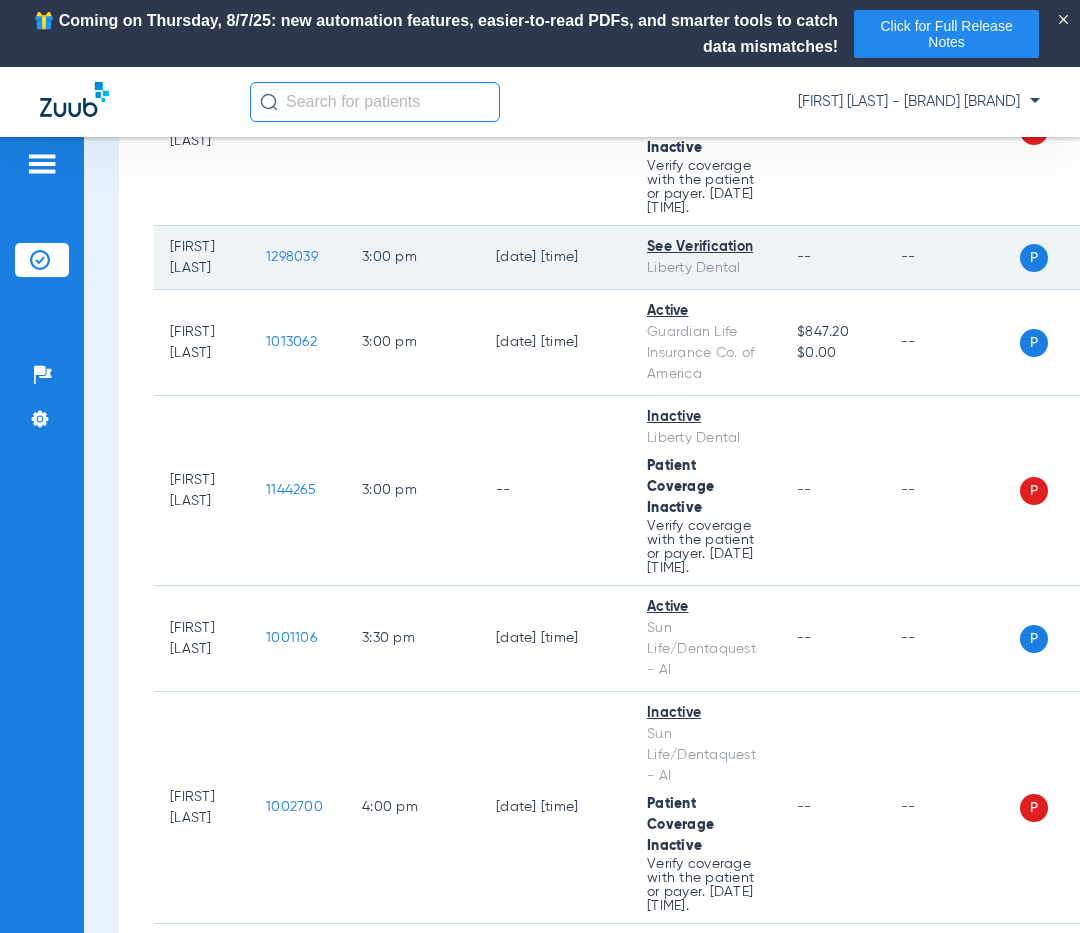 click on "1298039" 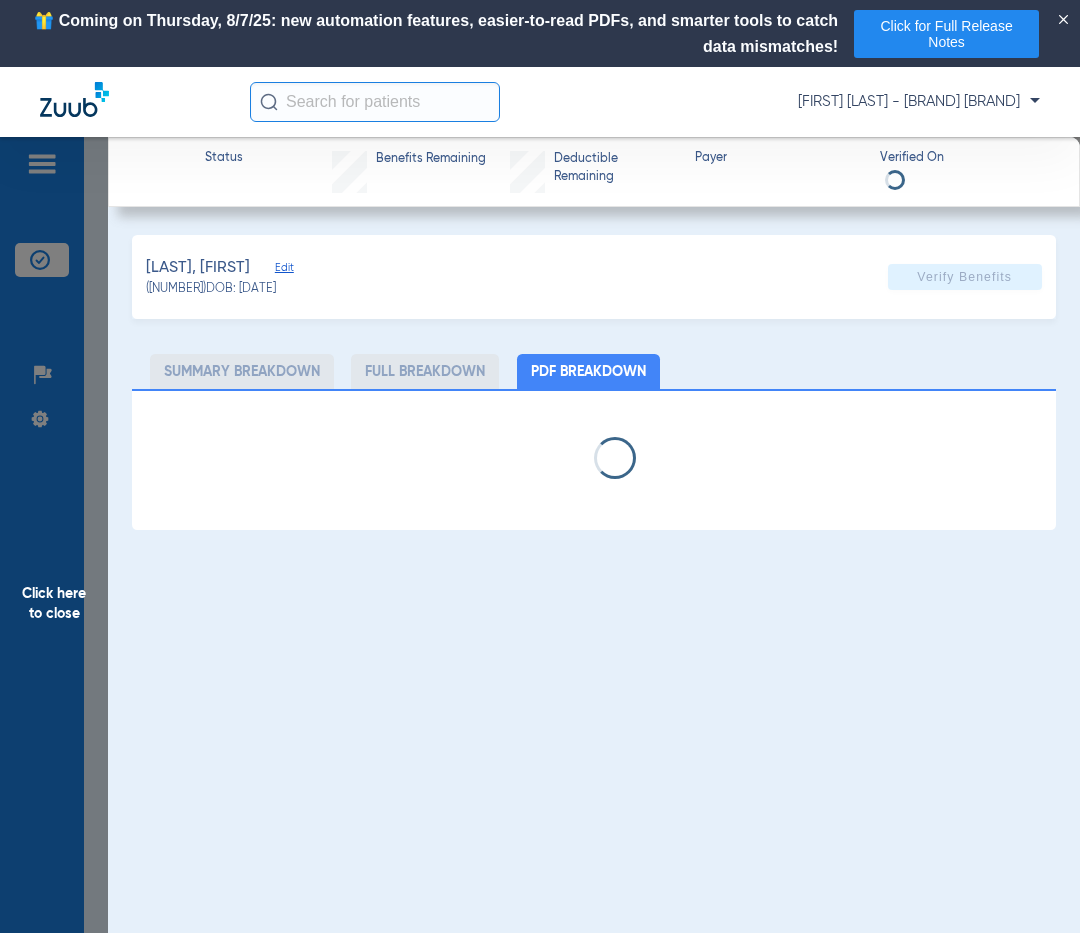 select on "page-width" 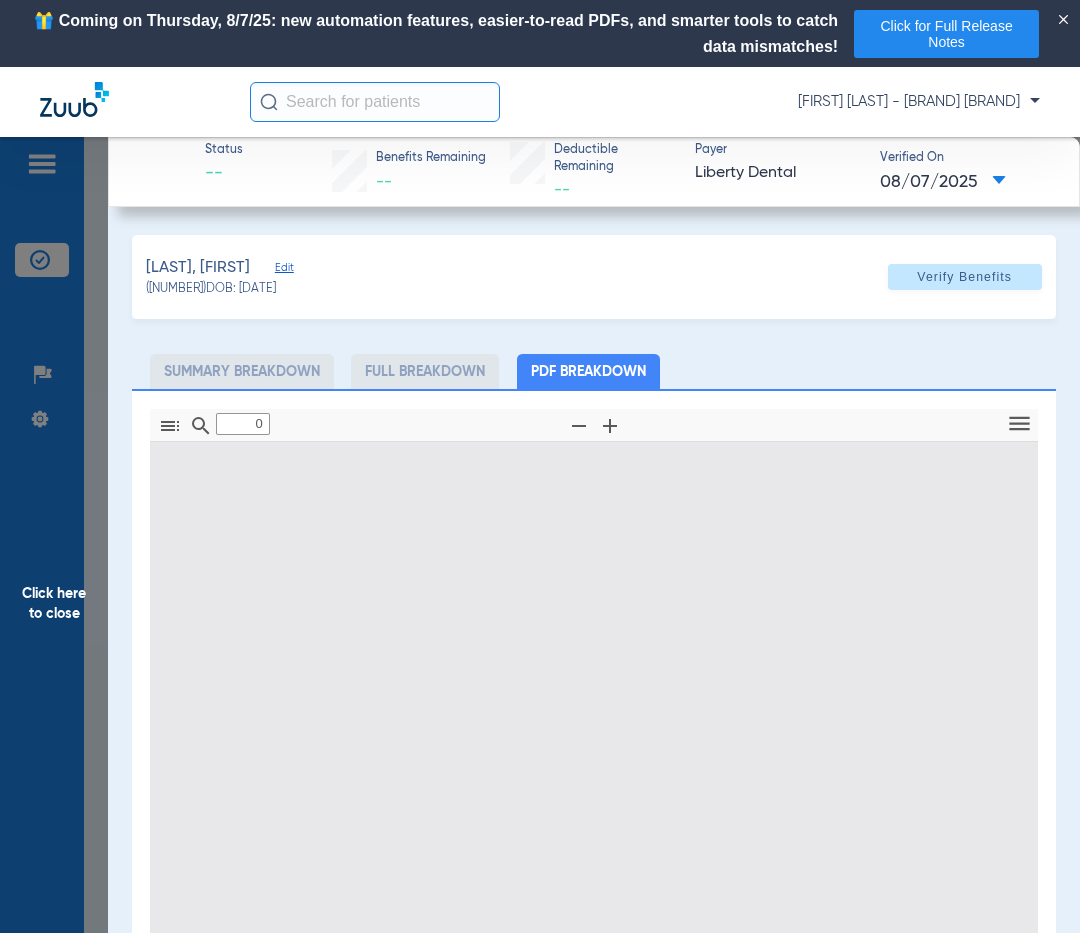 type on "1" 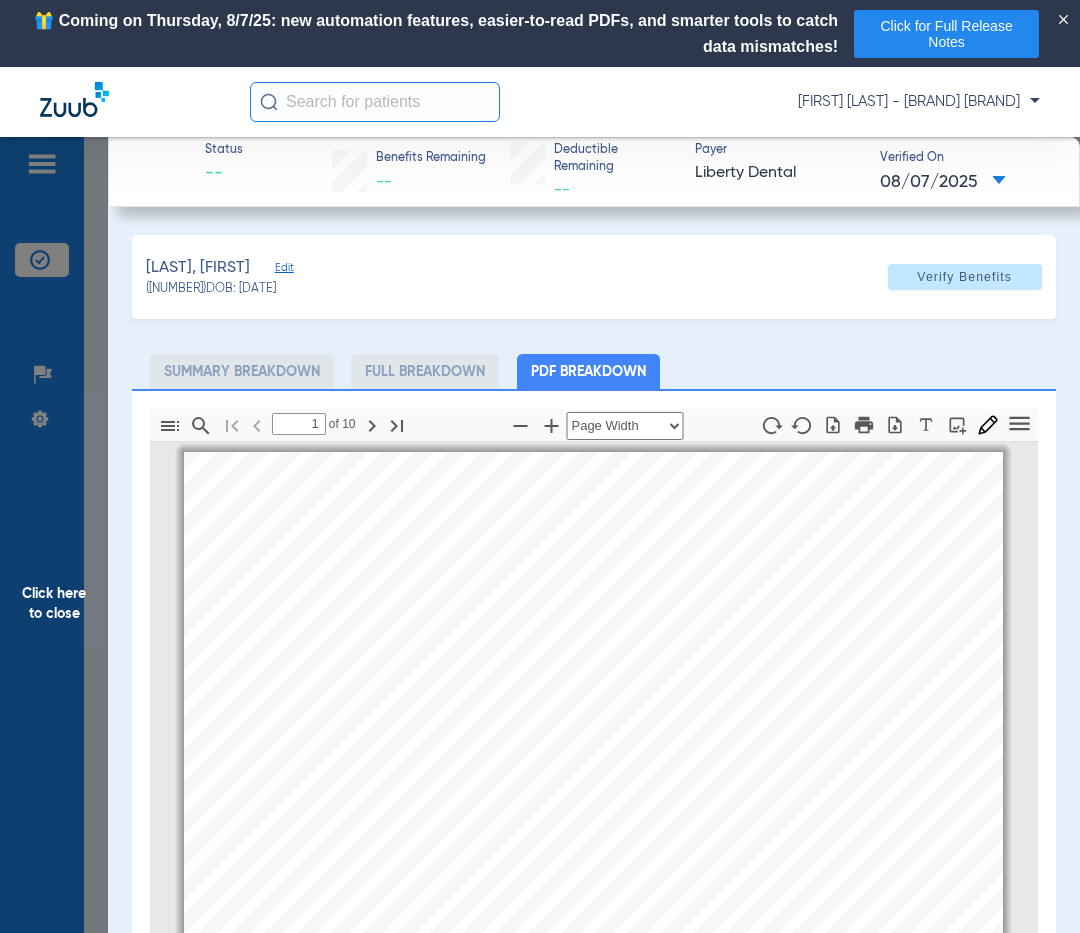 scroll, scrollTop: 10, scrollLeft: 0, axis: vertical 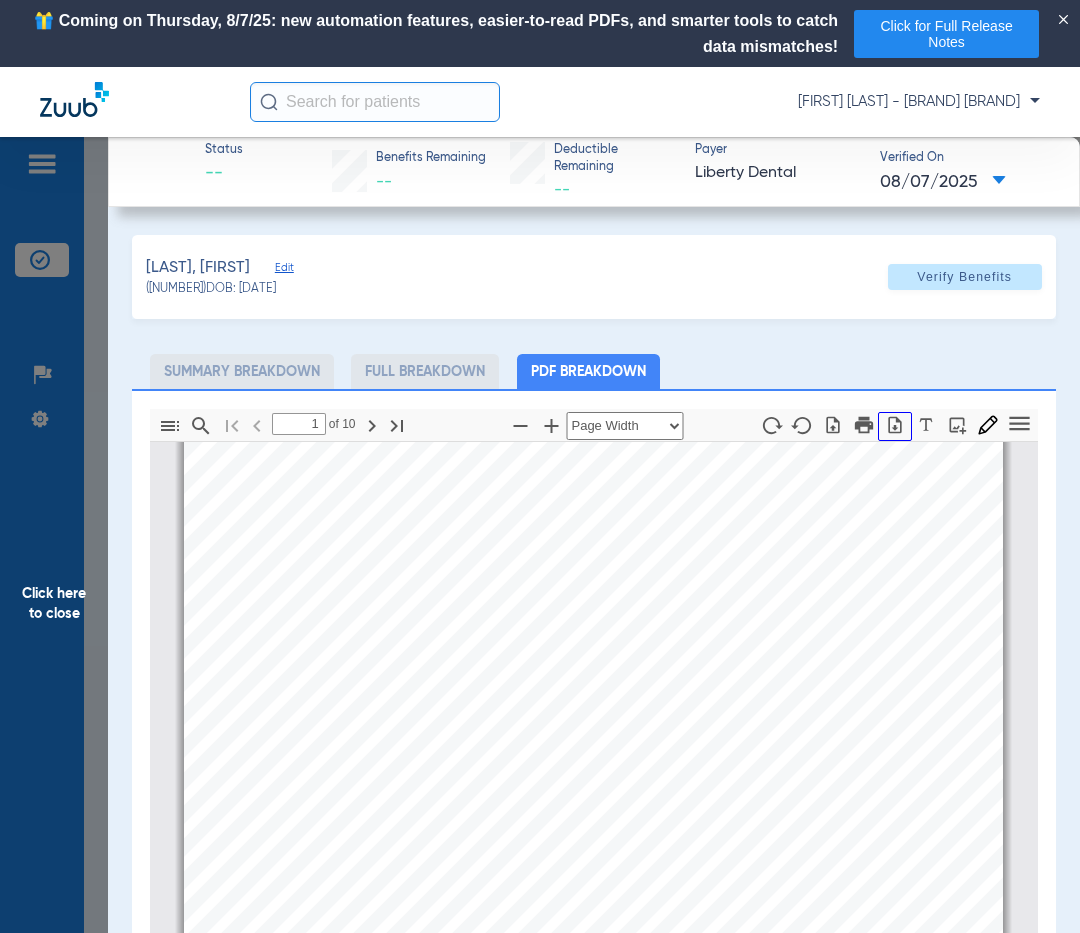 click 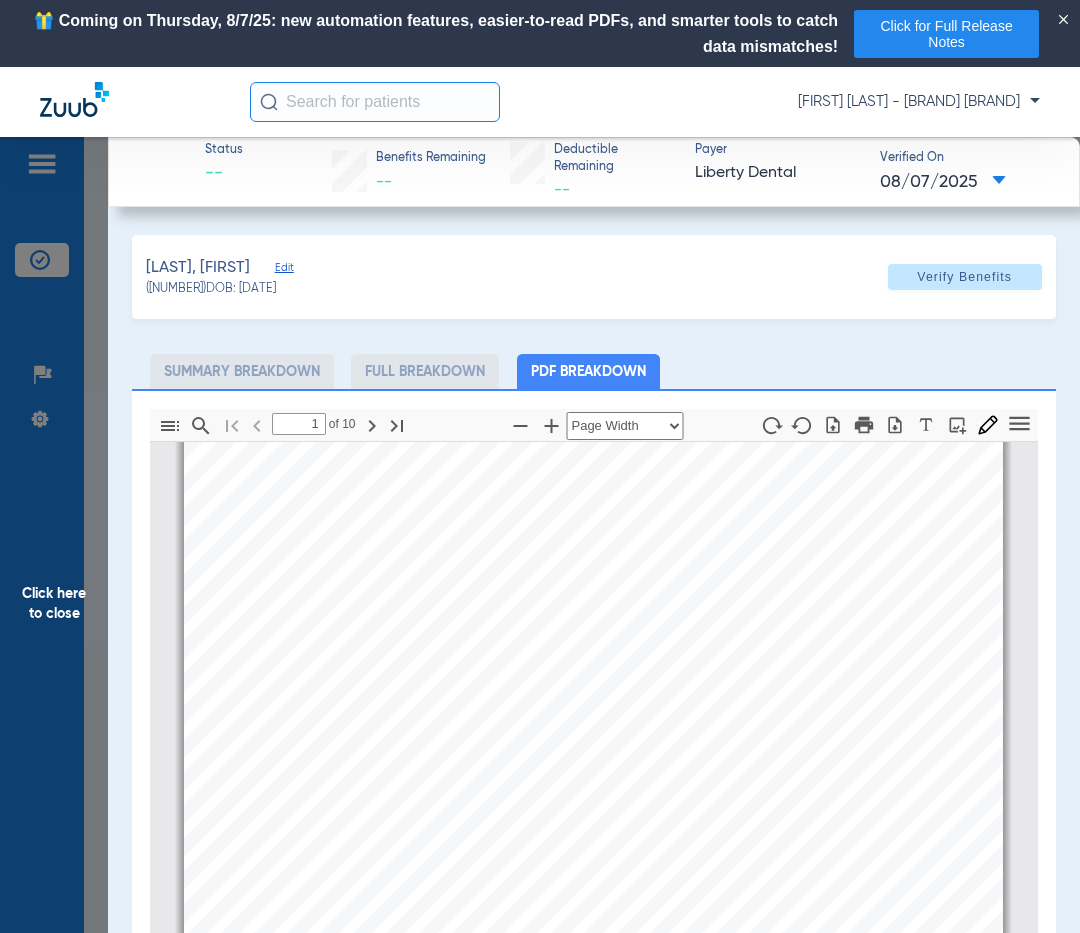 click on "Click here to close" 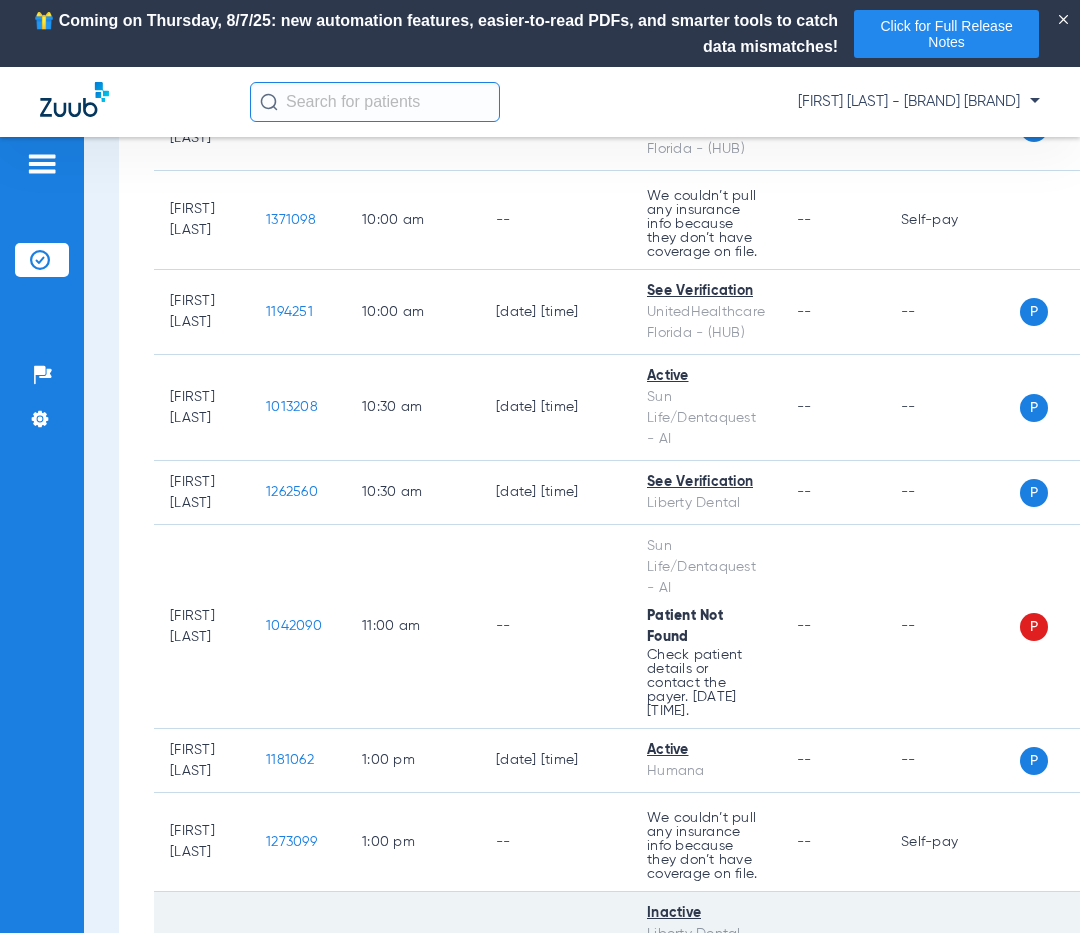 scroll, scrollTop: 923, scrollLeft: 0, axis: vertical 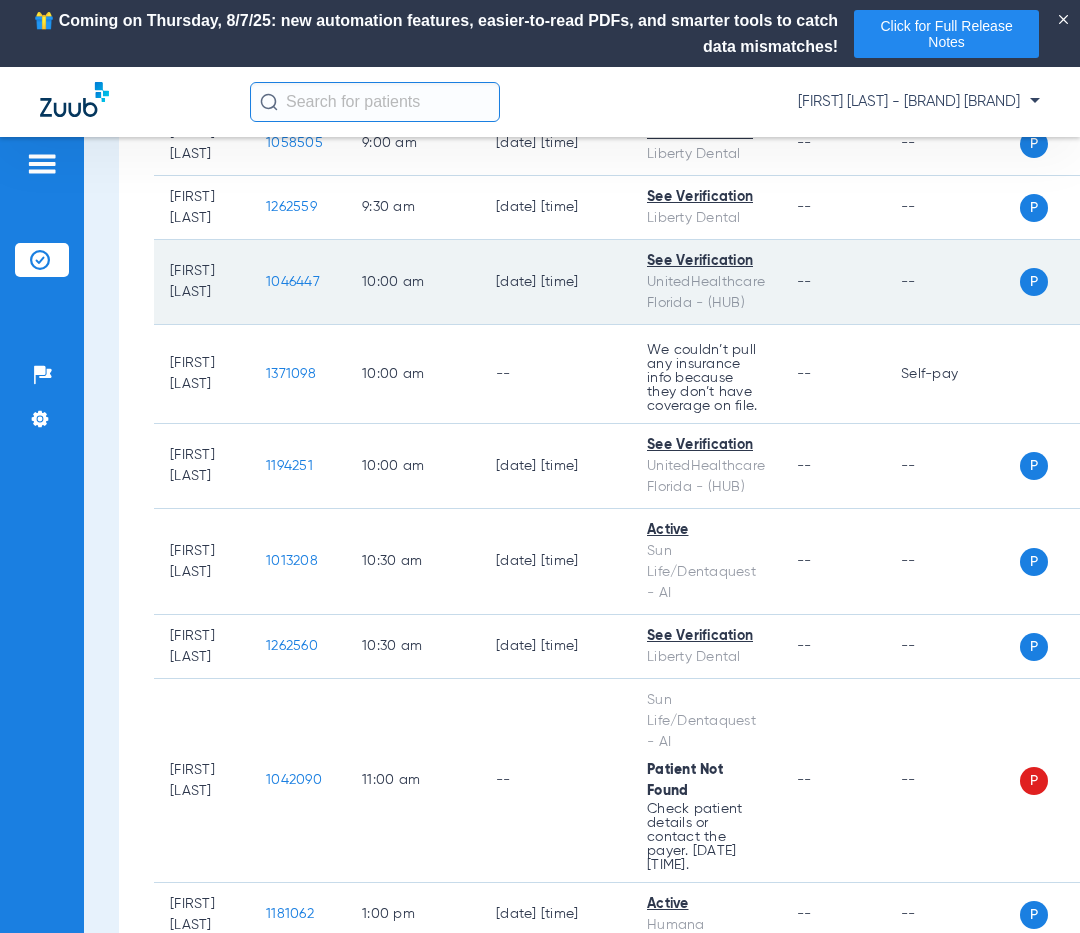 click on "1046447" 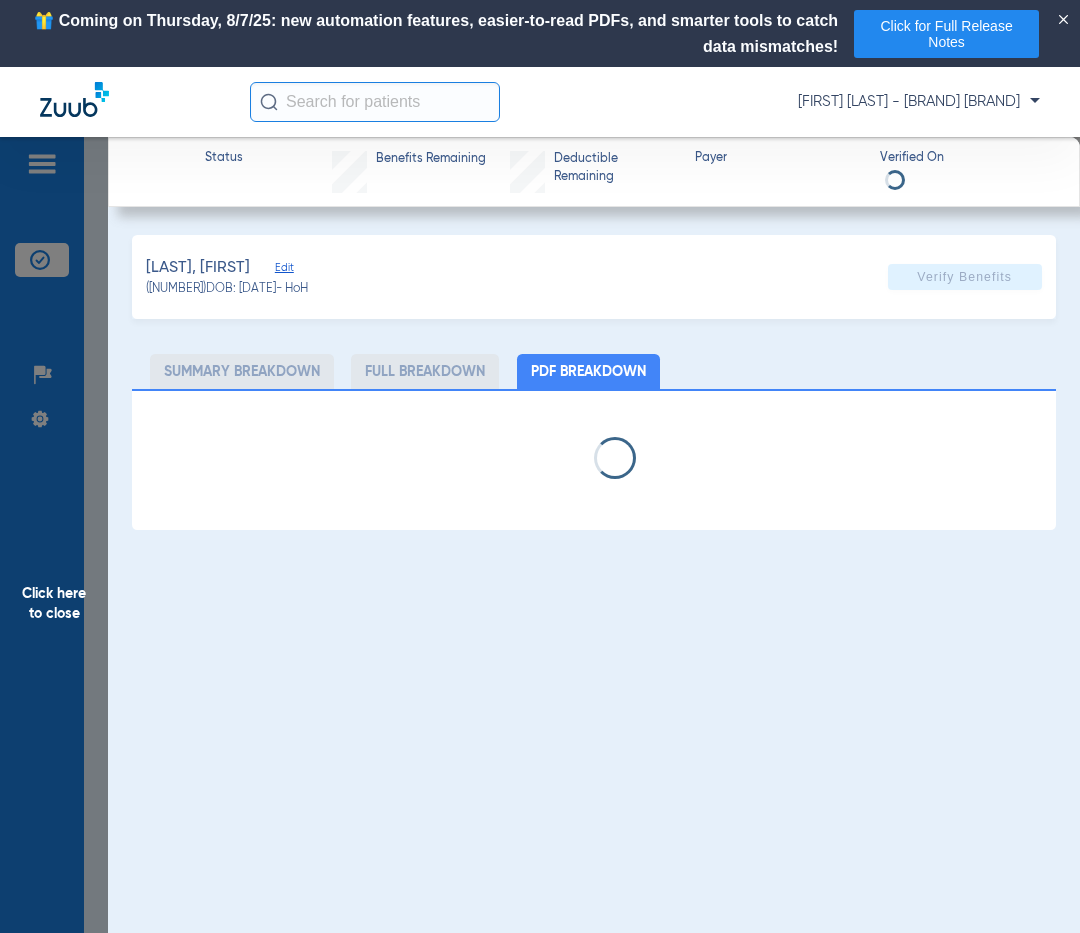 select on "page-width" 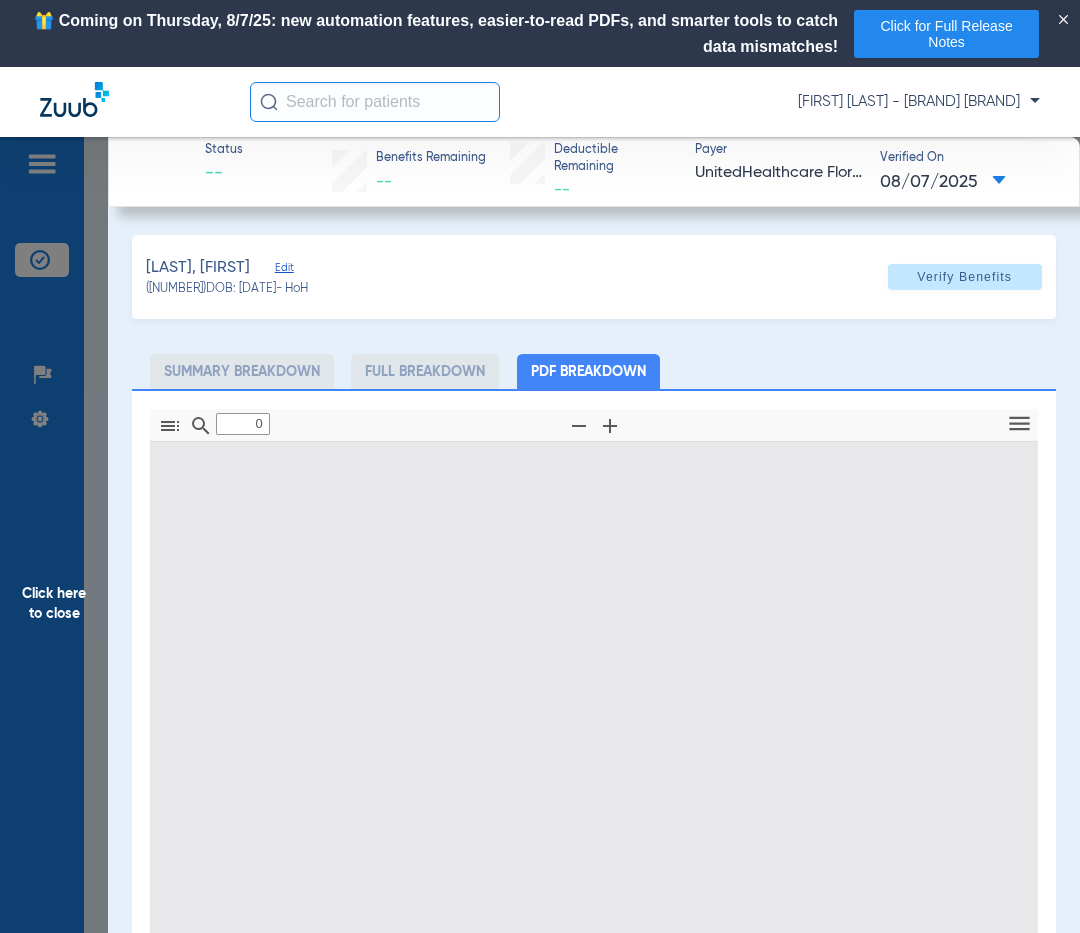type on "1" 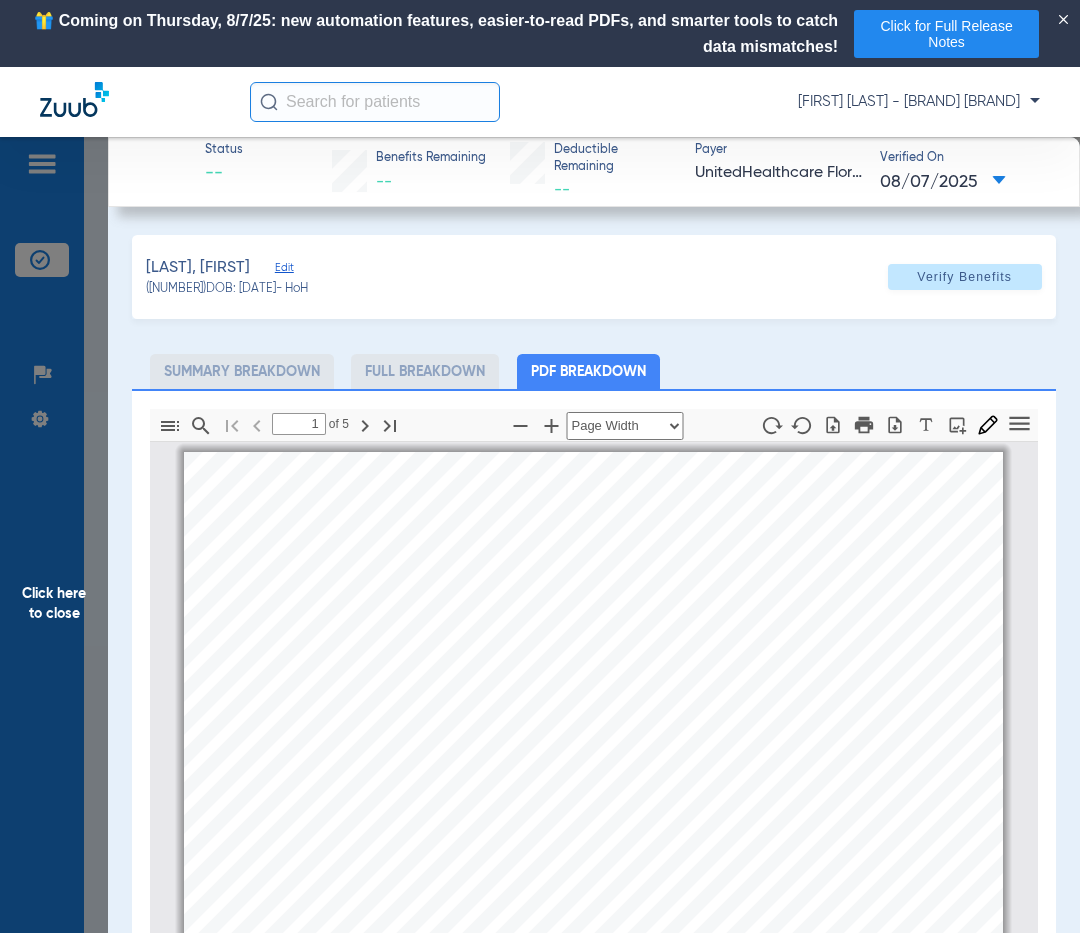 scroll, scrollTop: 10, scrollLeft: 0, axis: vertical 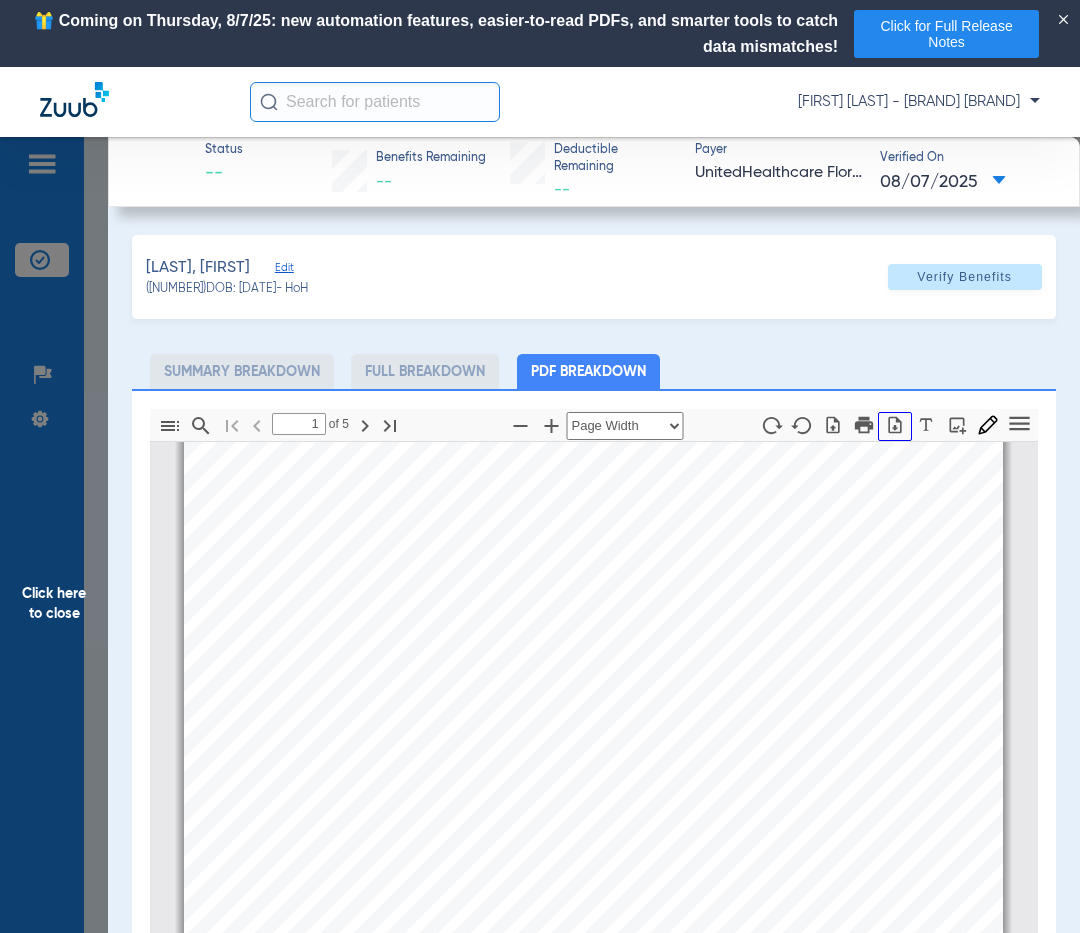 click 